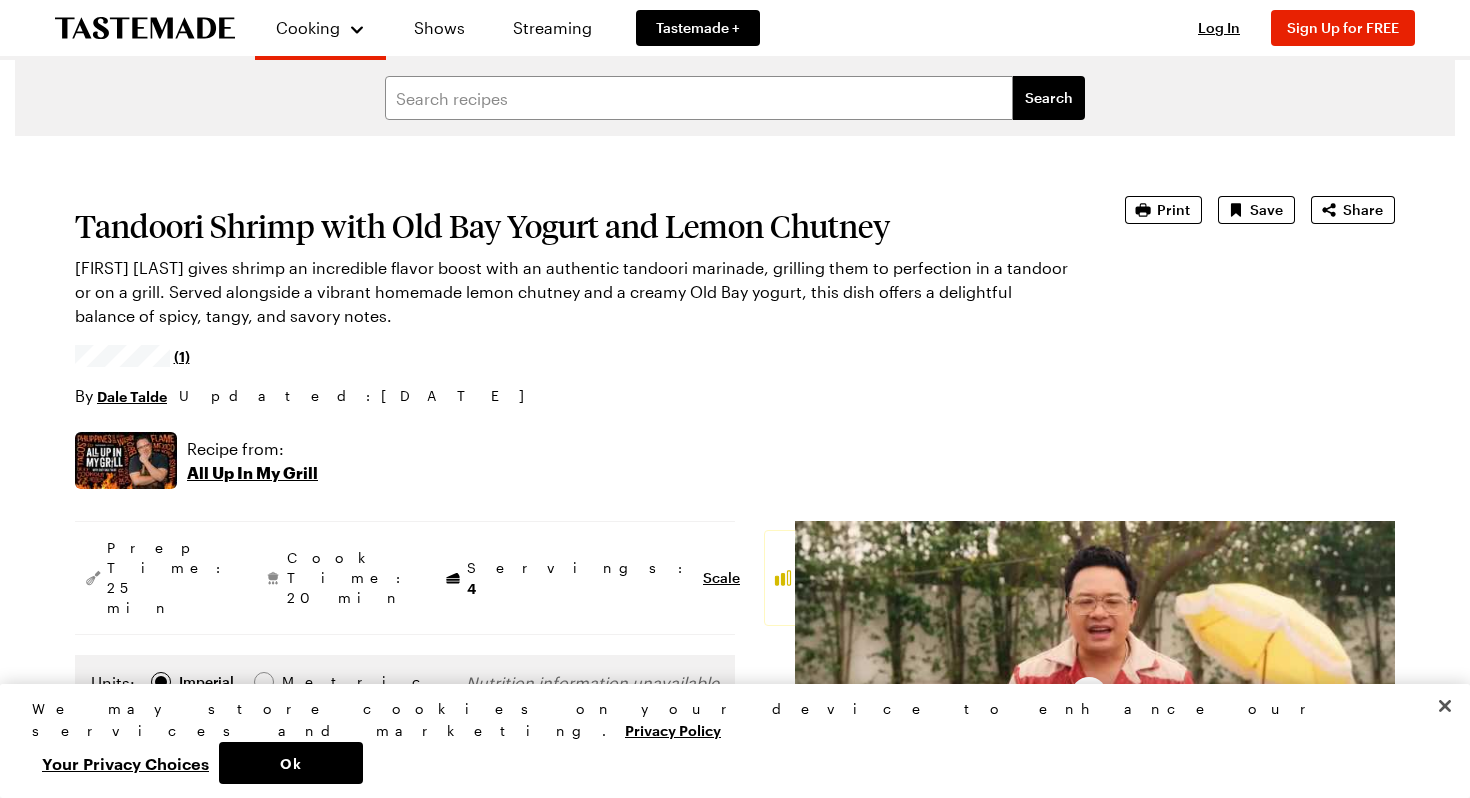 scroll, scrollTop: 233, scrollLeft: 0, axis: vertical 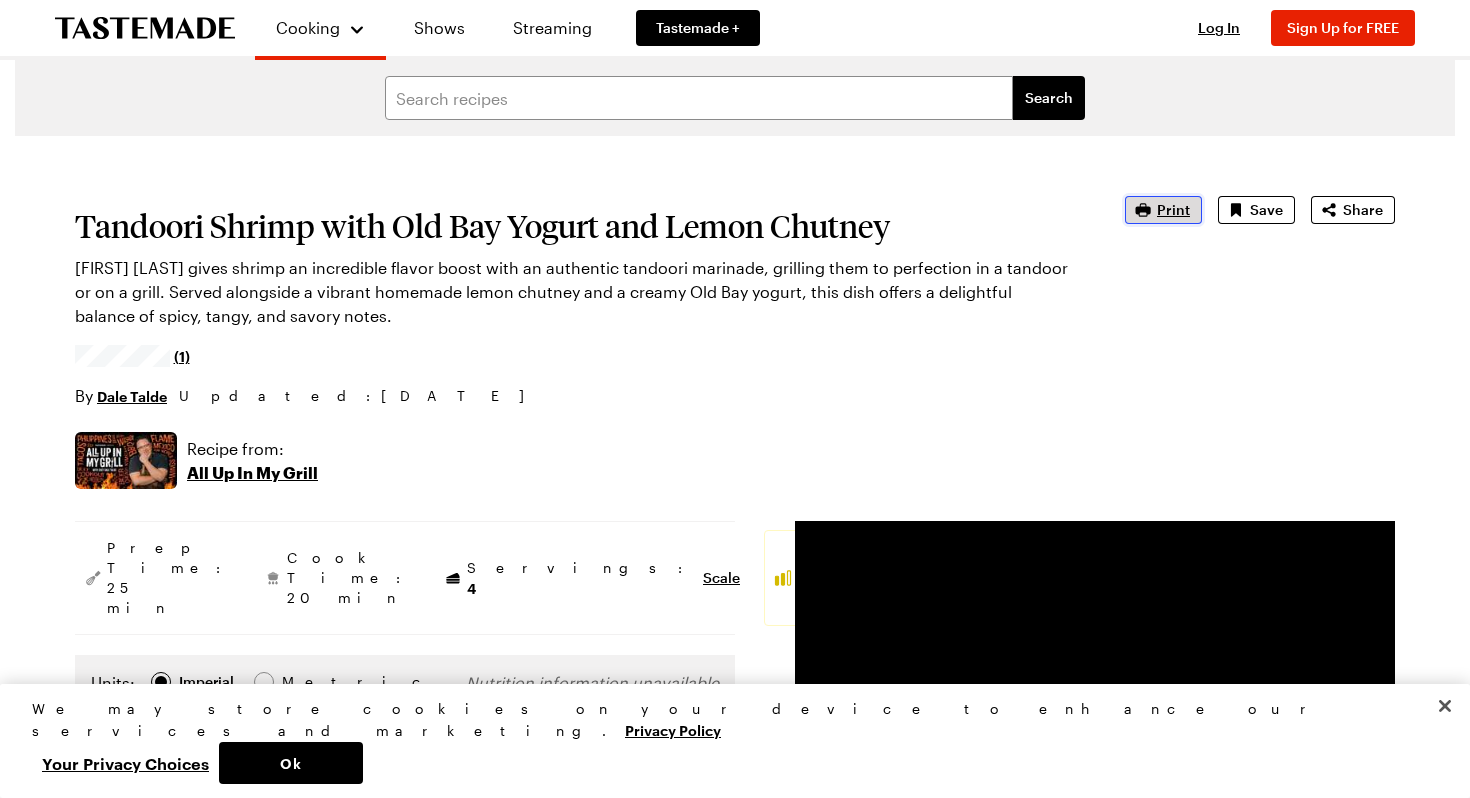 click on "Print" at bounding box center [1173, 210] 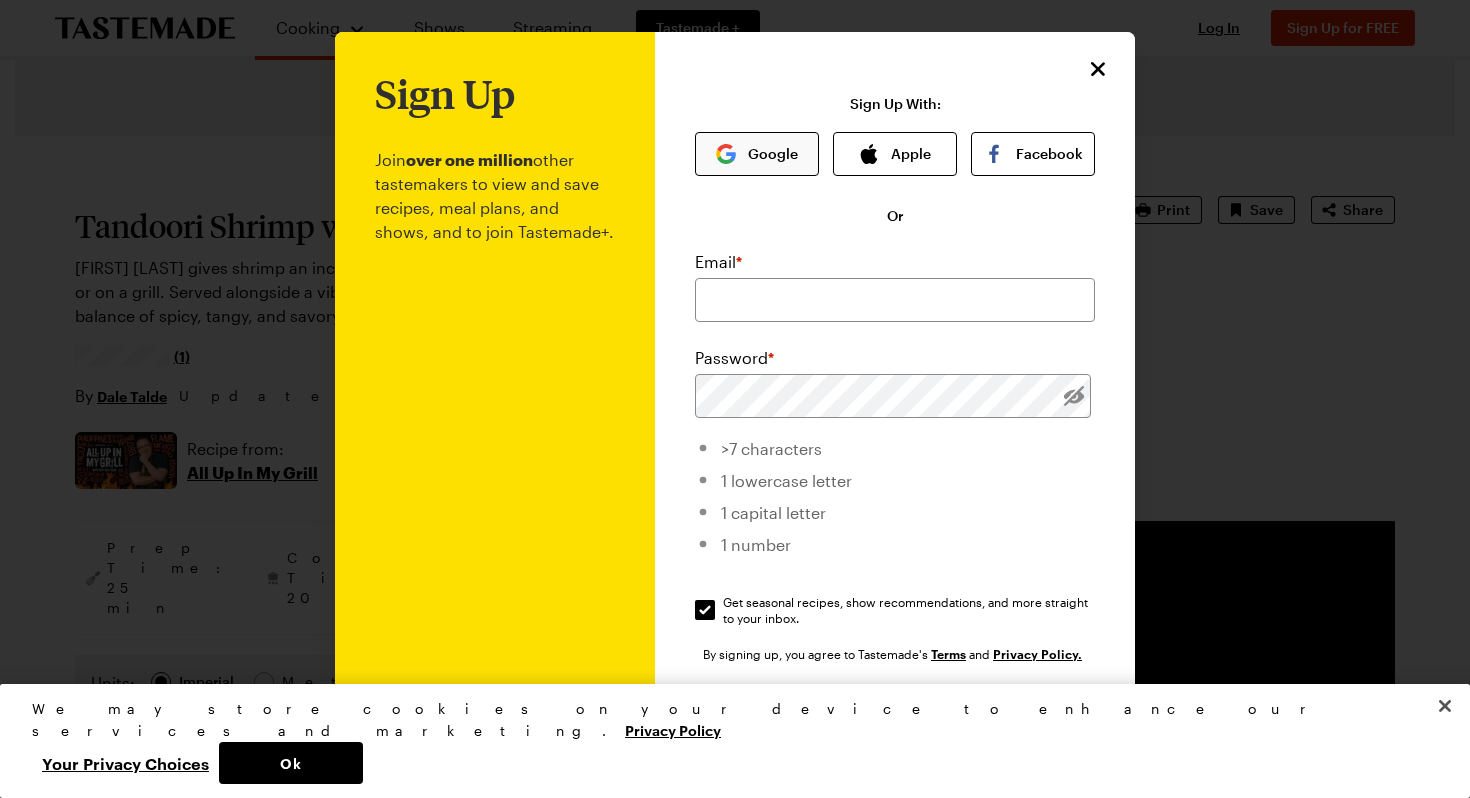 click on "Google" at bounding box center [757, 154] 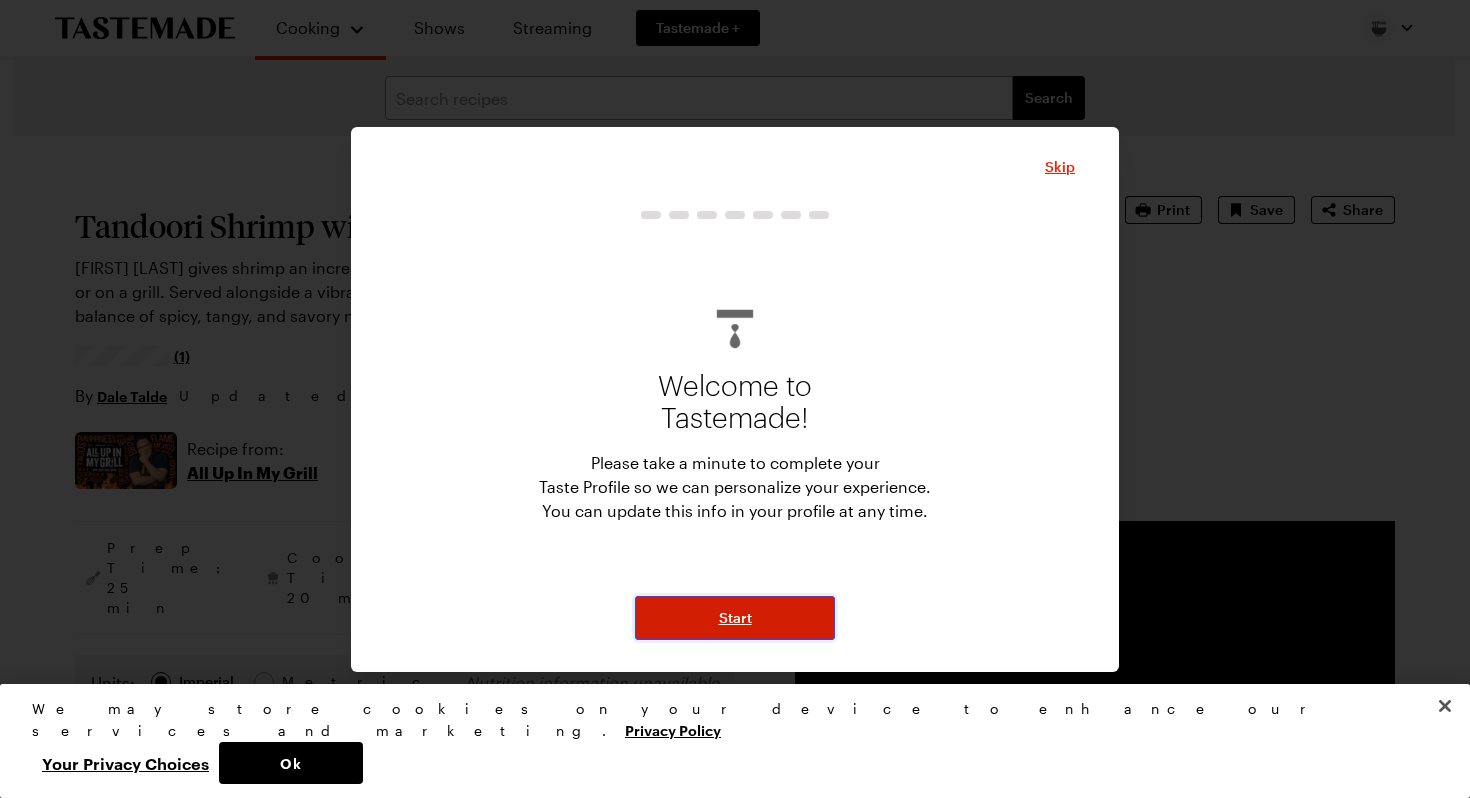 click on "Start" at bounding box center (735, 618) 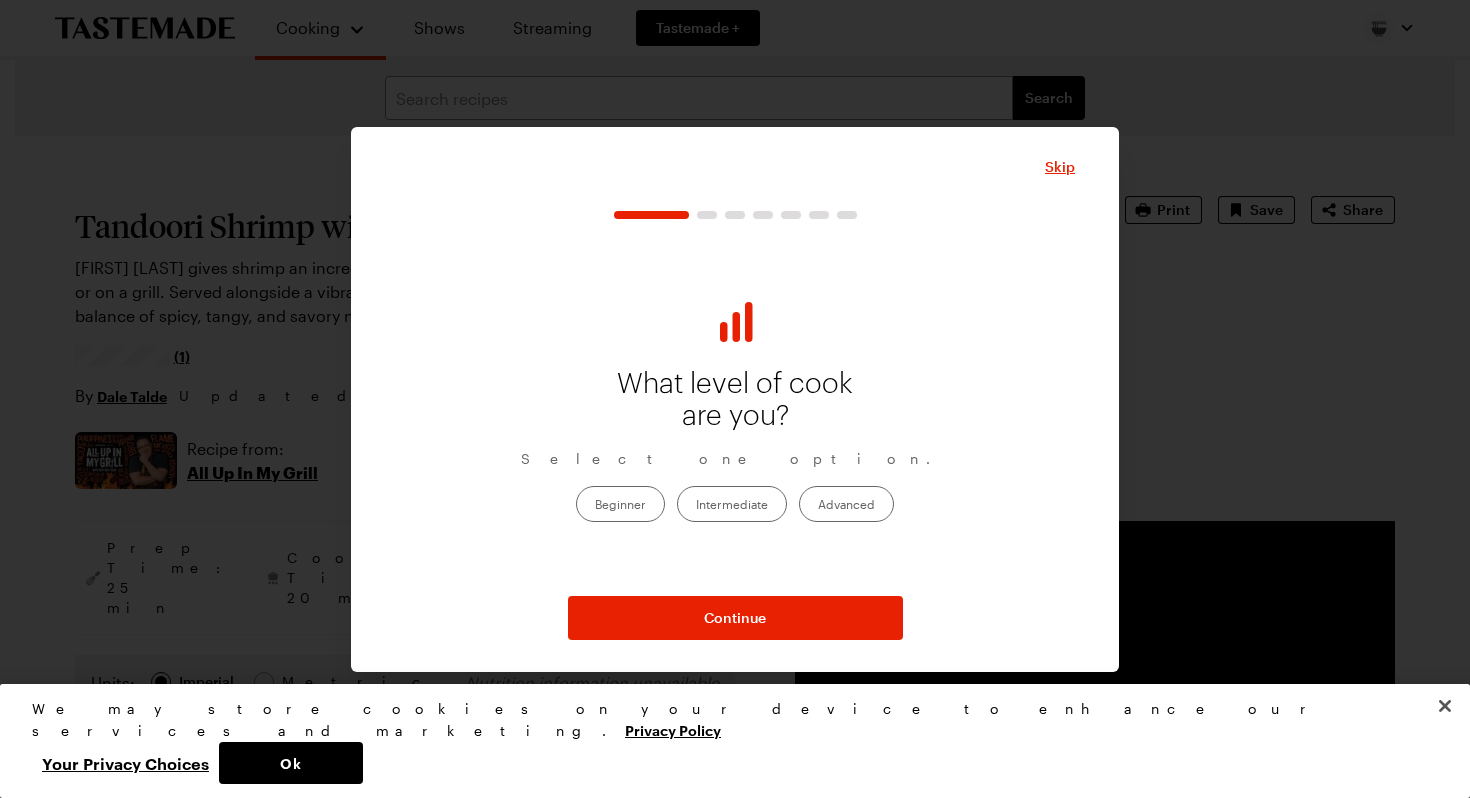 click on "Intermediate" at bounding box center (732, 504) 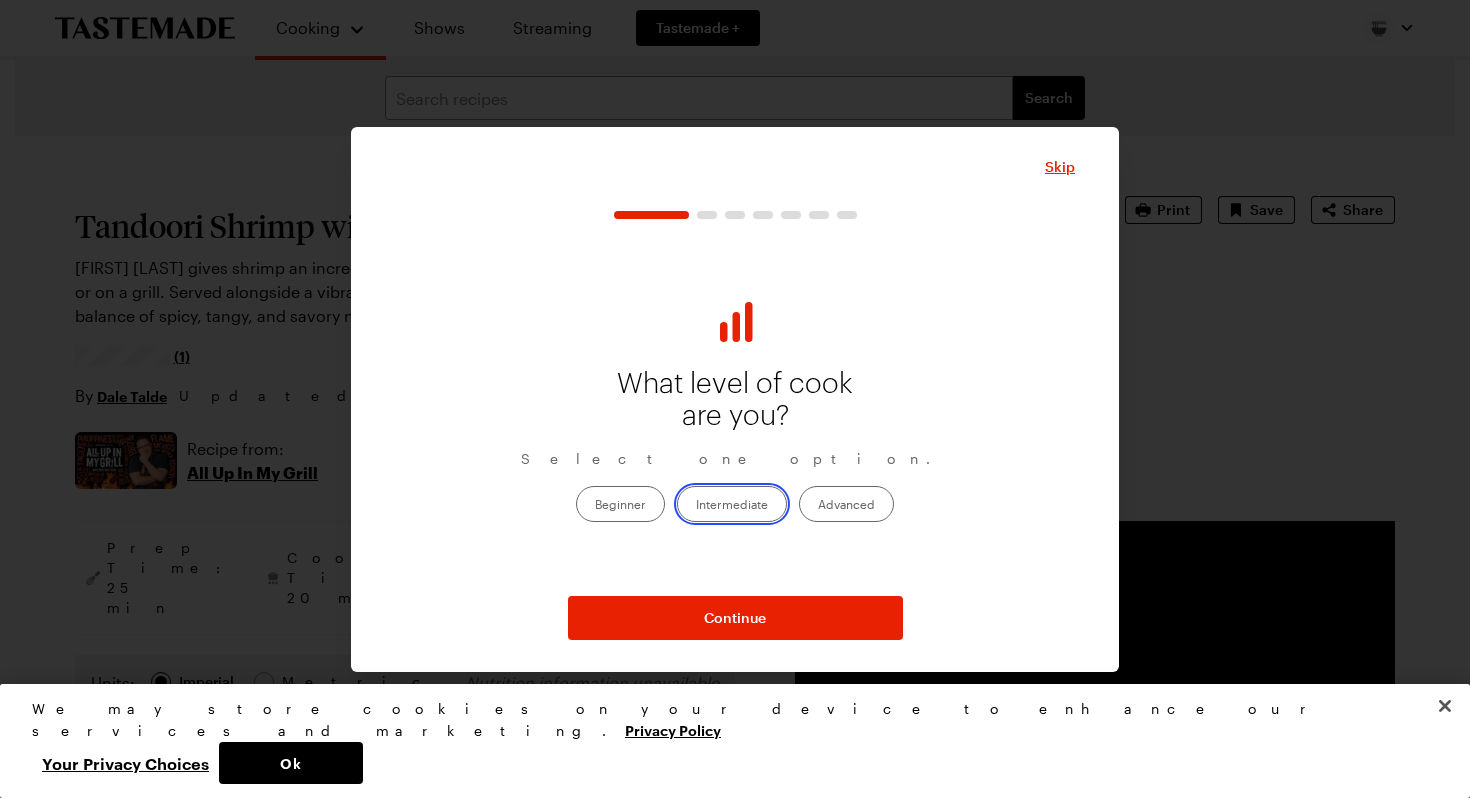 click on "Intermediate" at bounding box center (696, 506) 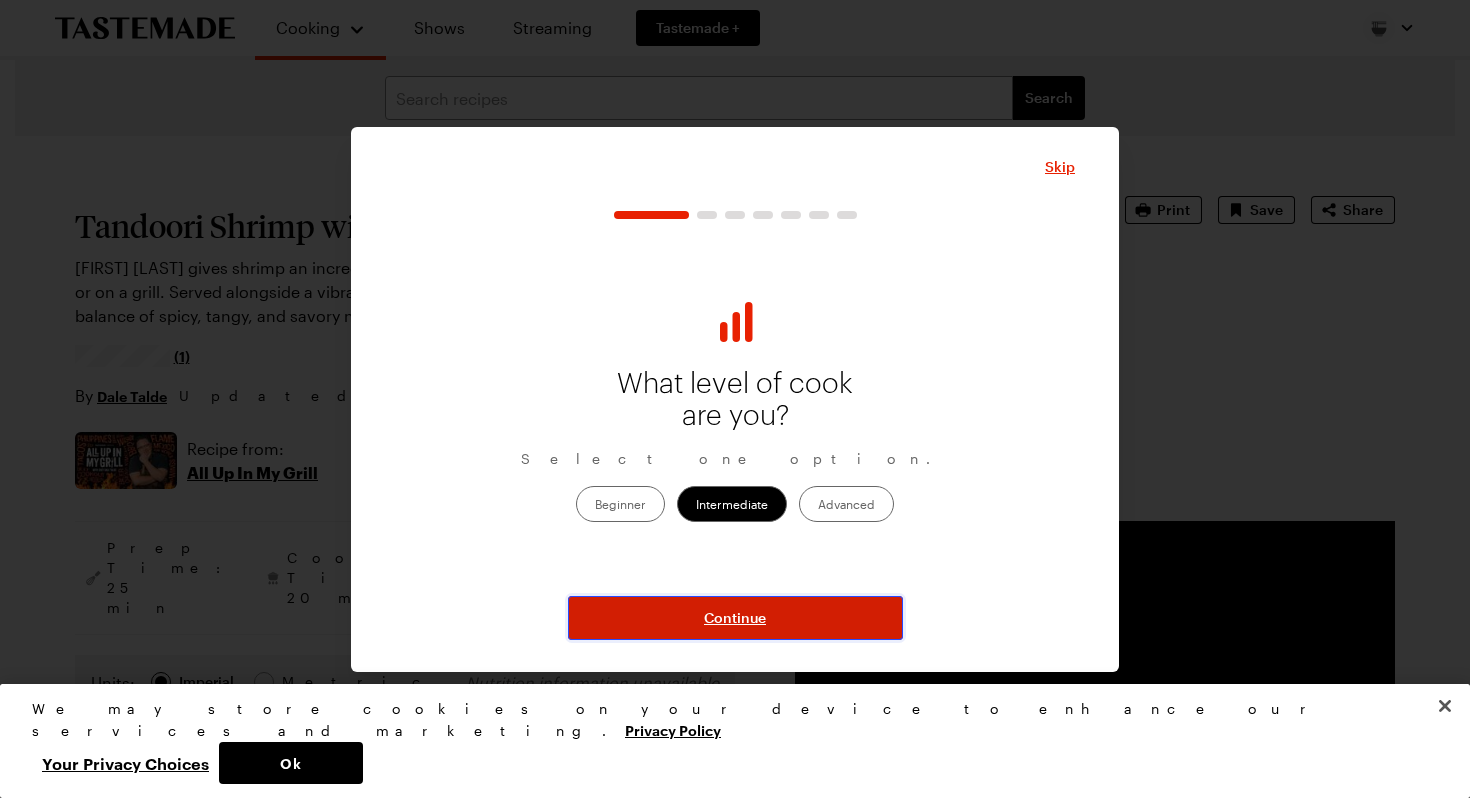 click on "Continue" at bounding box center [735, 618] 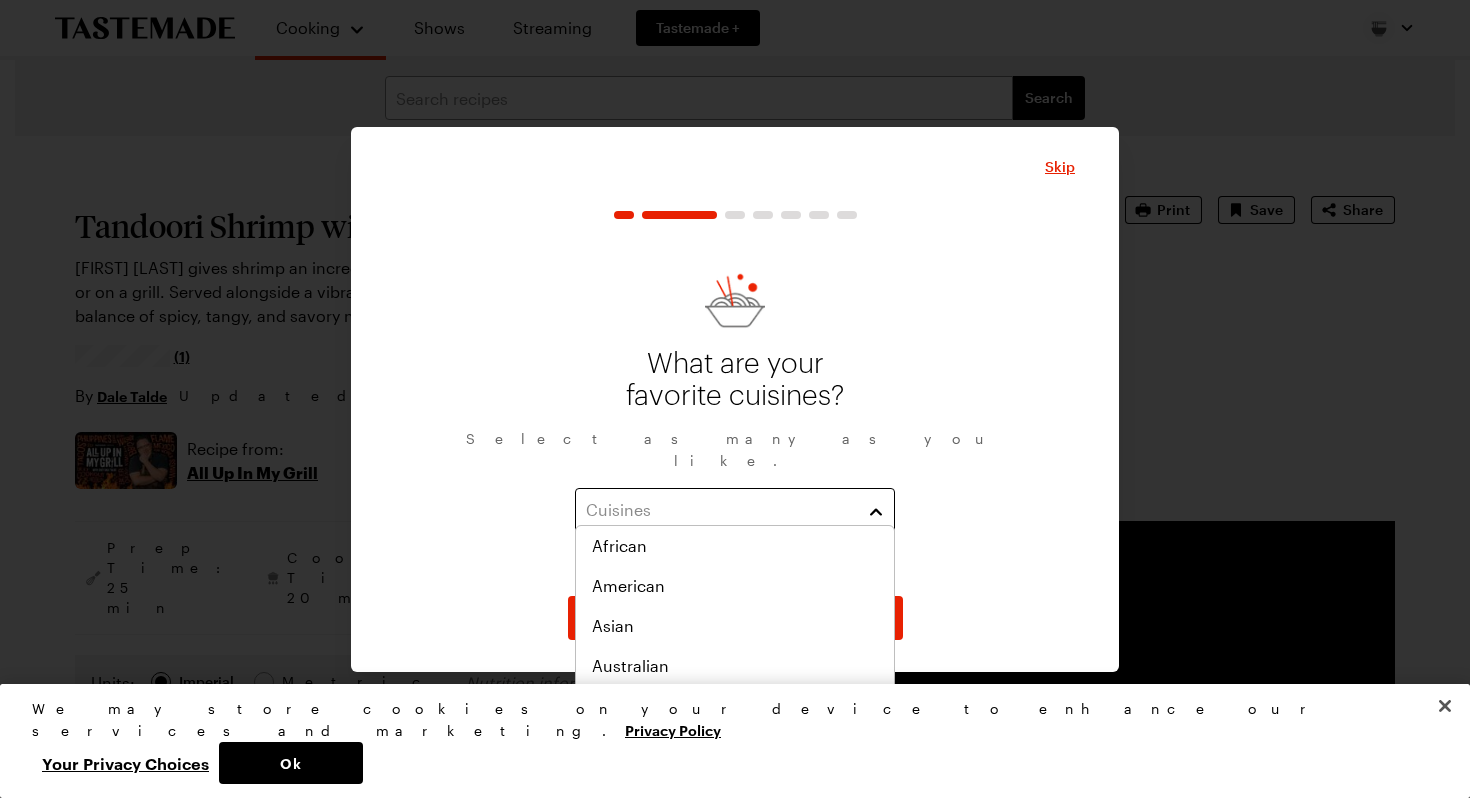 click on "Cuisines" at bounding box center (735, 510) 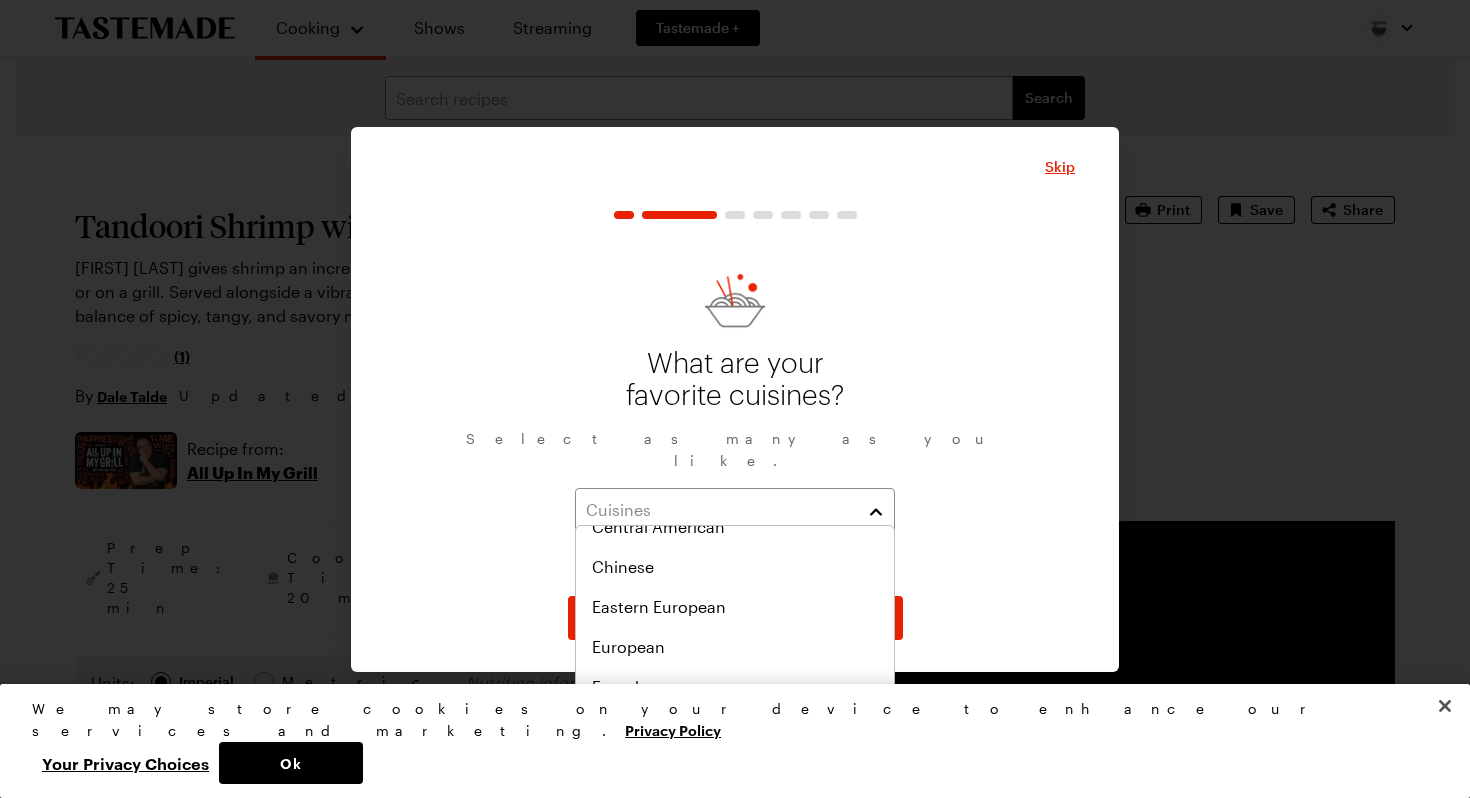 scroll, scrollTop: 0, scrollLeft: 0, axis: both 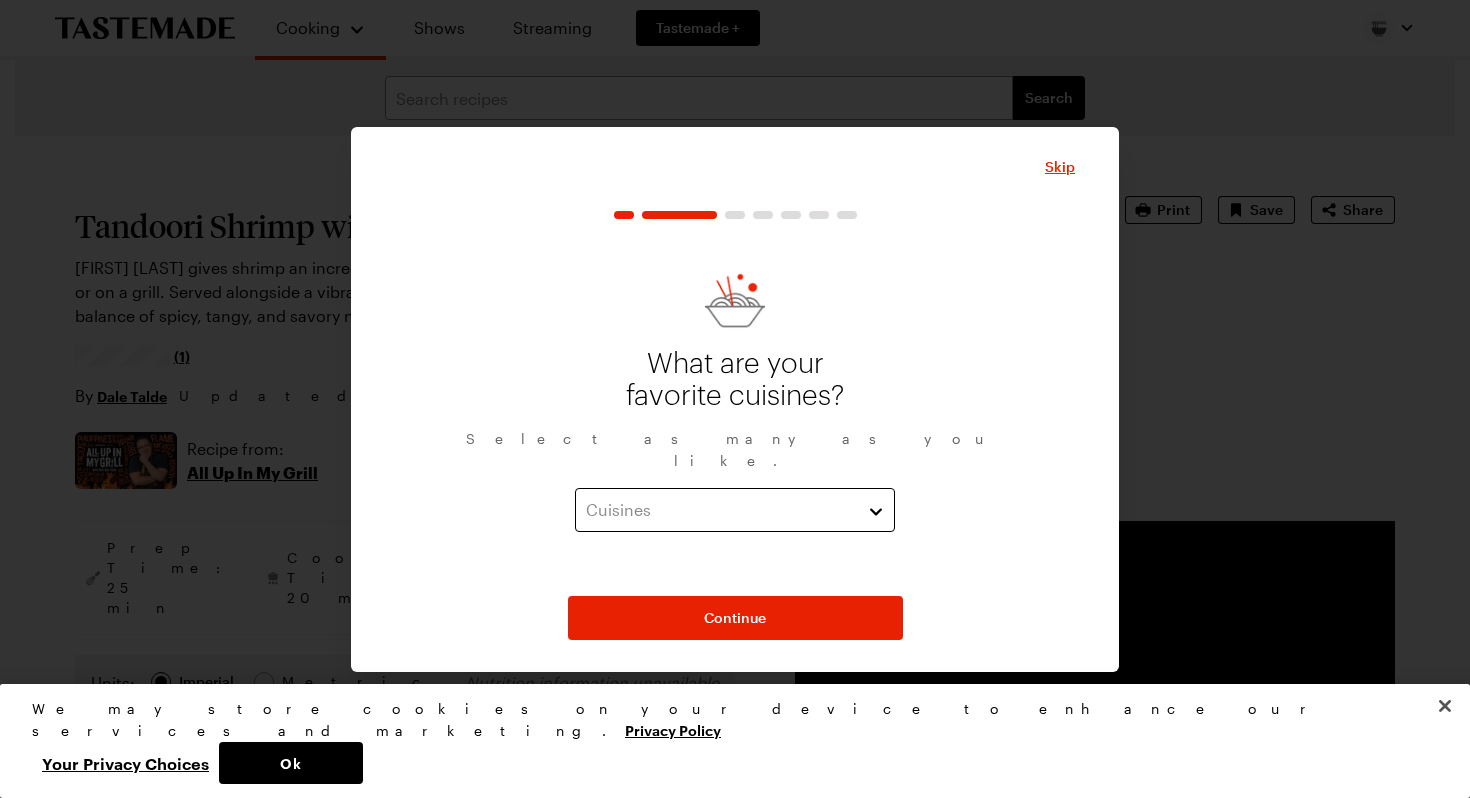 click on "Cuisines" at bounding box center (720, 510) 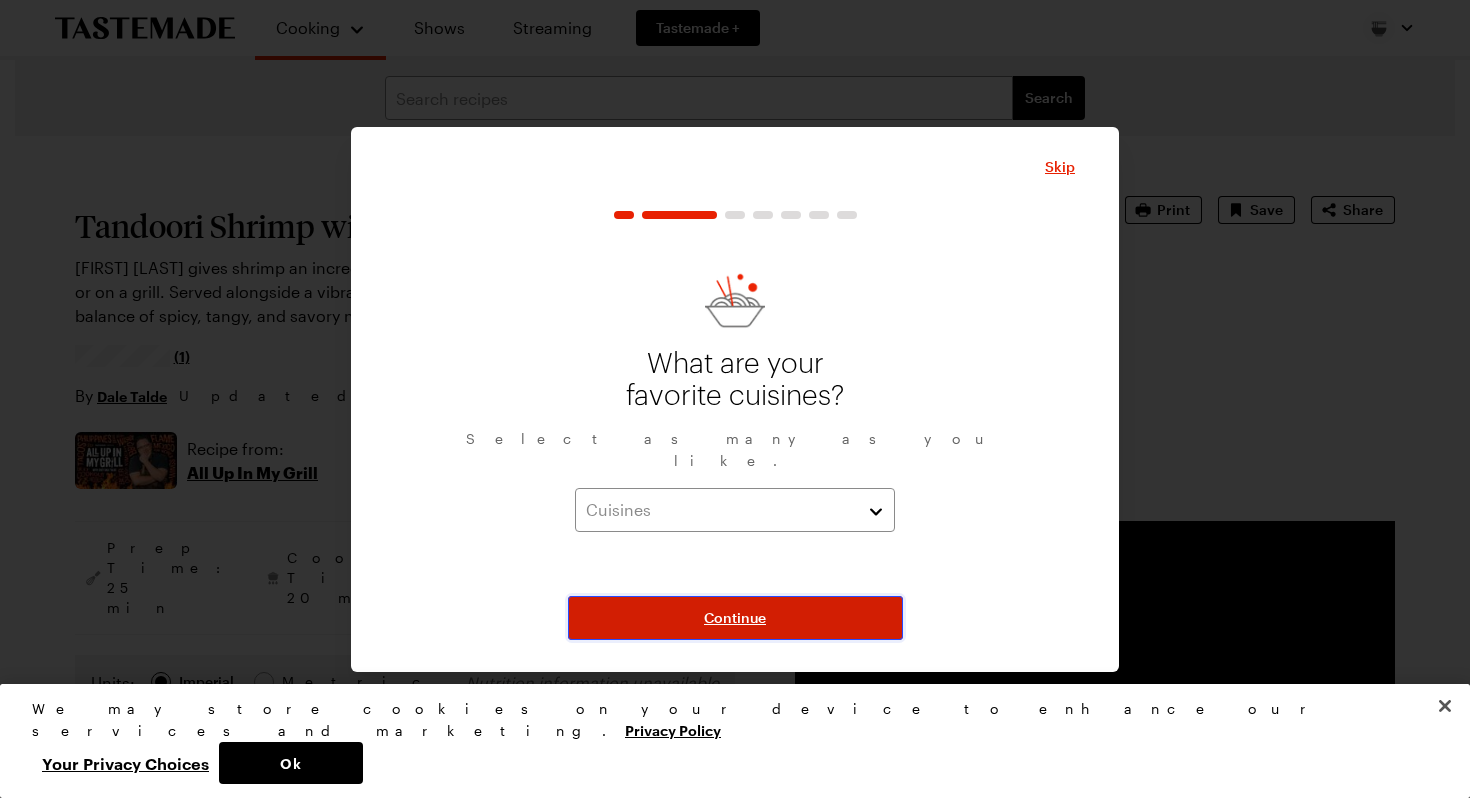 click on "Continue" at bounding box center [735, 618] 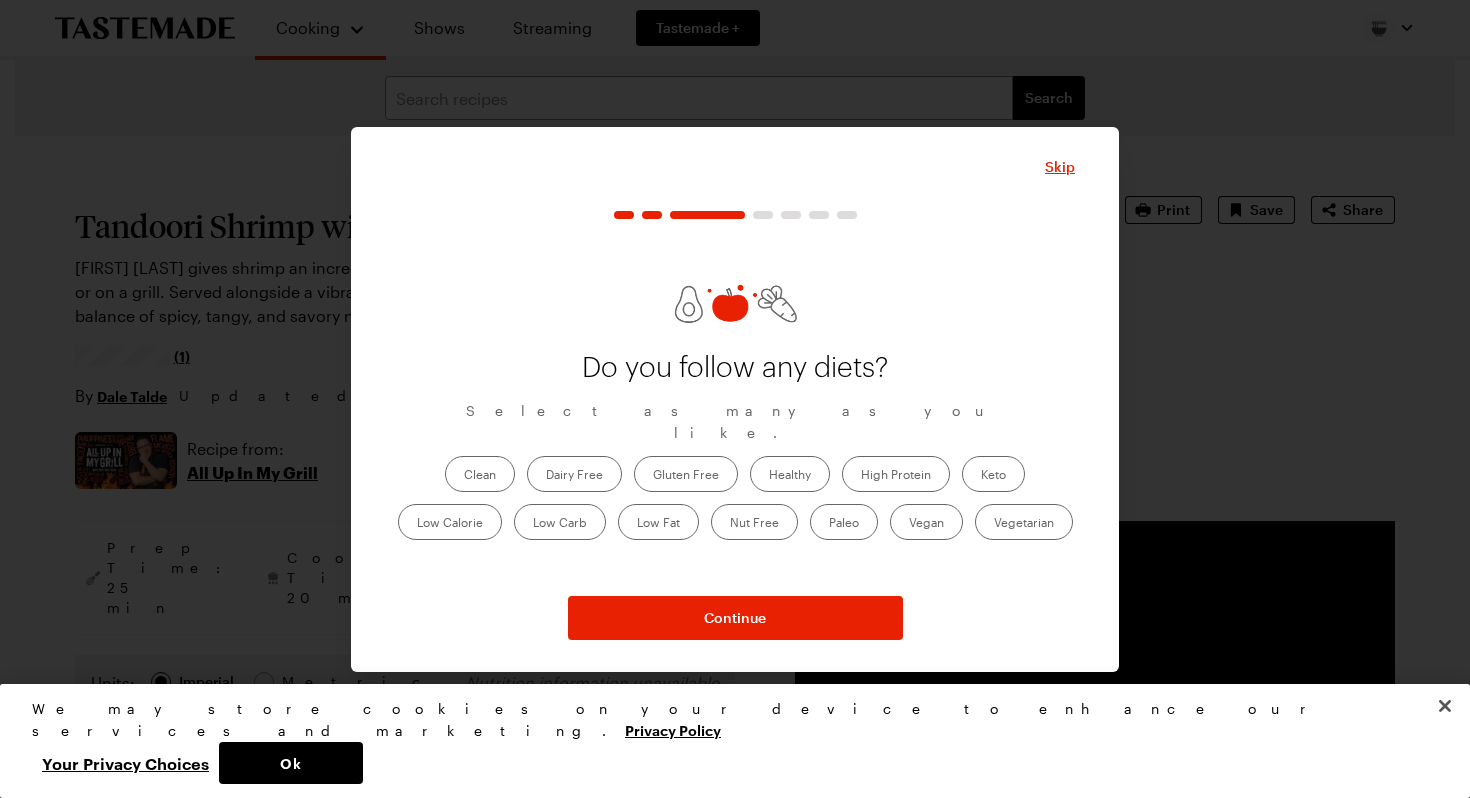 click on "Vegetarian" at bounding box center [1024, 522] 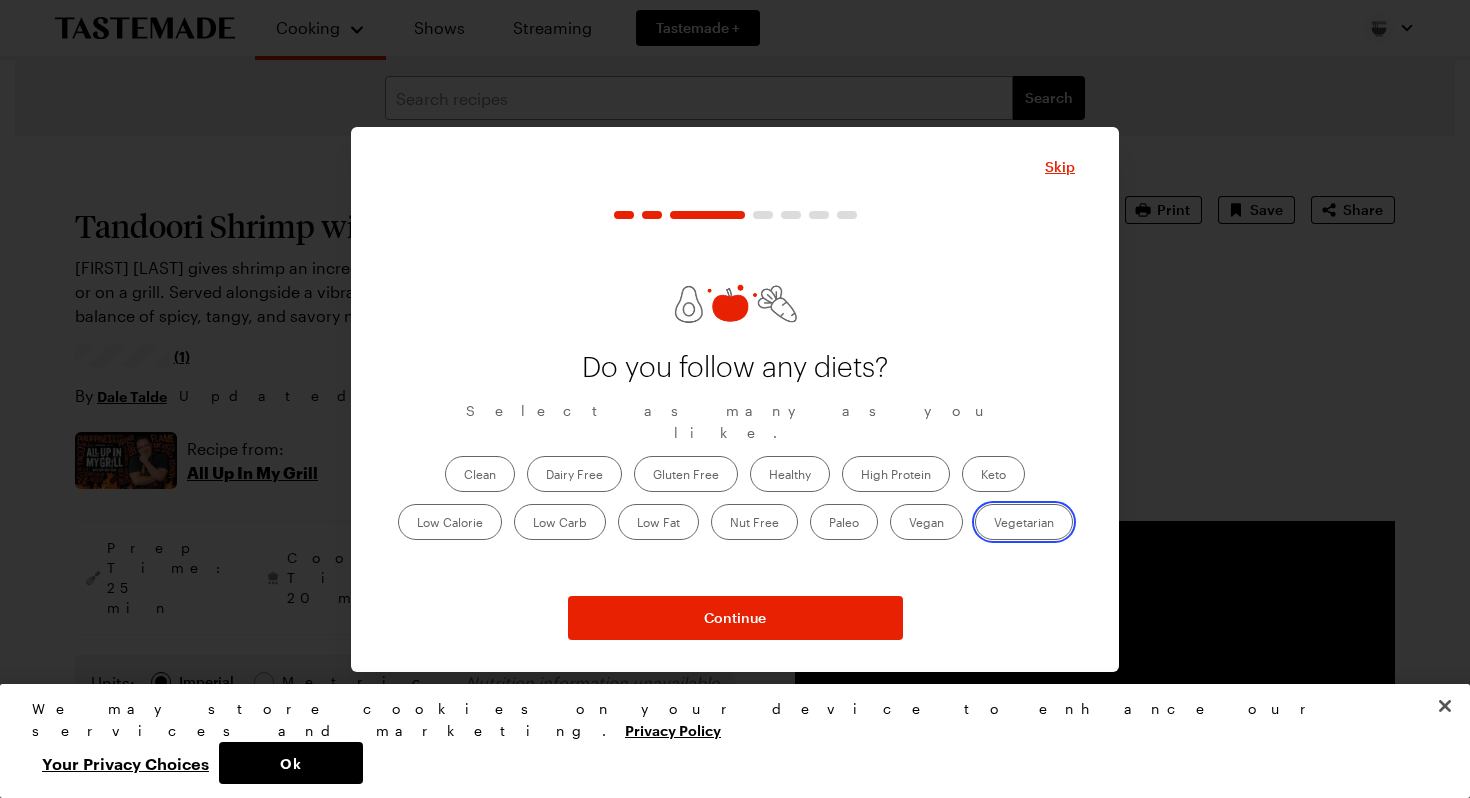 click on "Vegetarian" at bounding box center (994, 524) 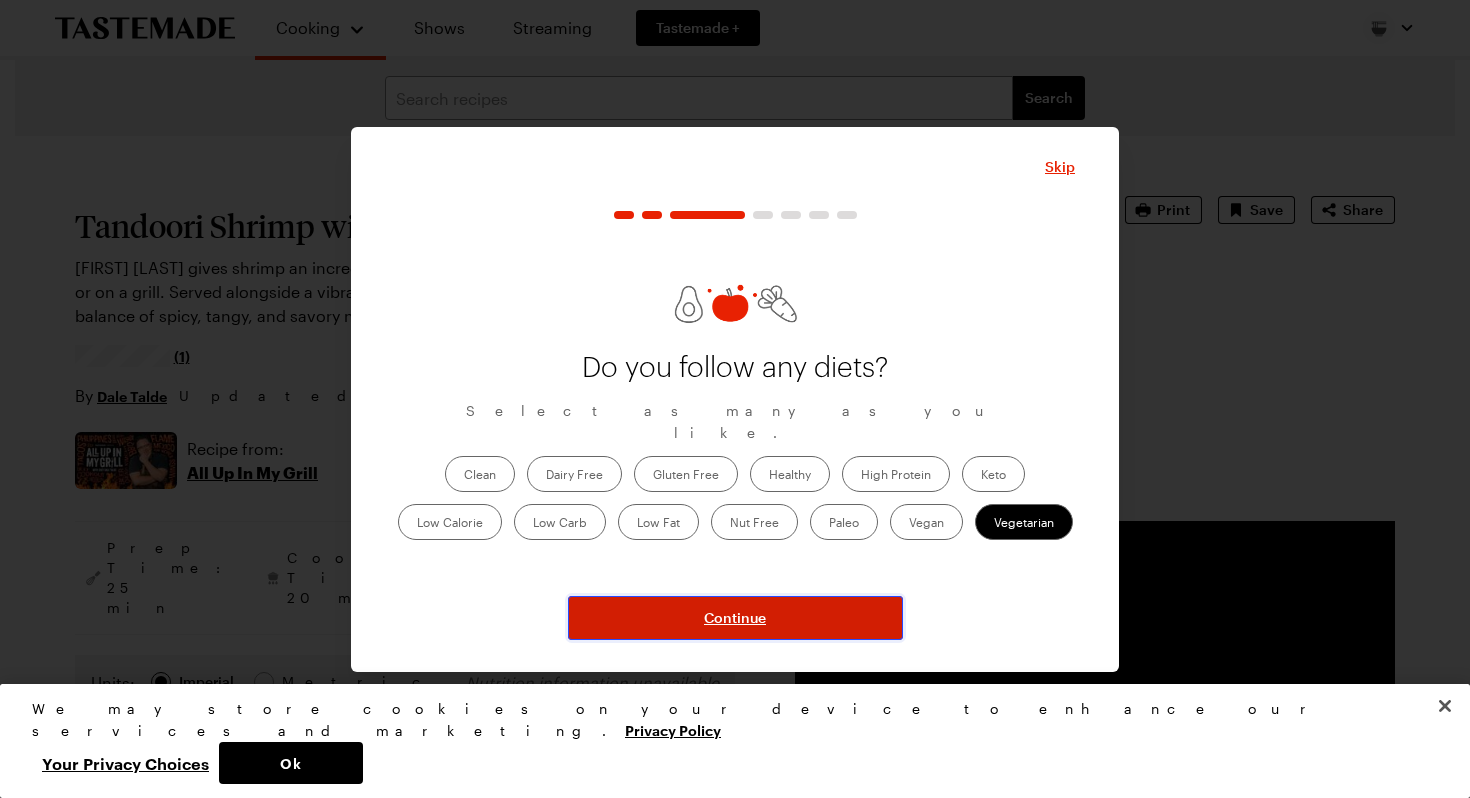 click on "Continue" at bounding box center [735, 618] 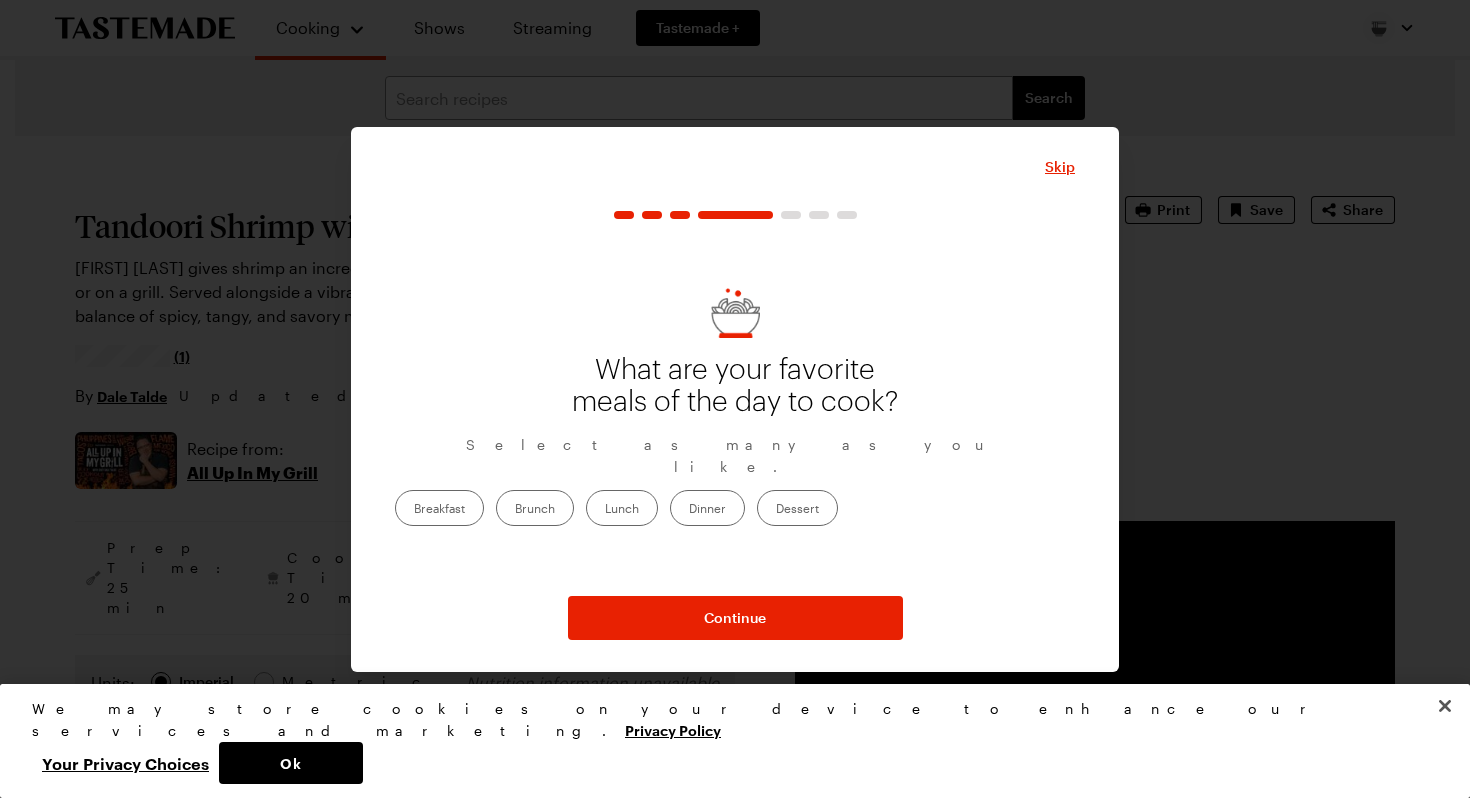 click on "Dinner" at bounding box center [707, 508] 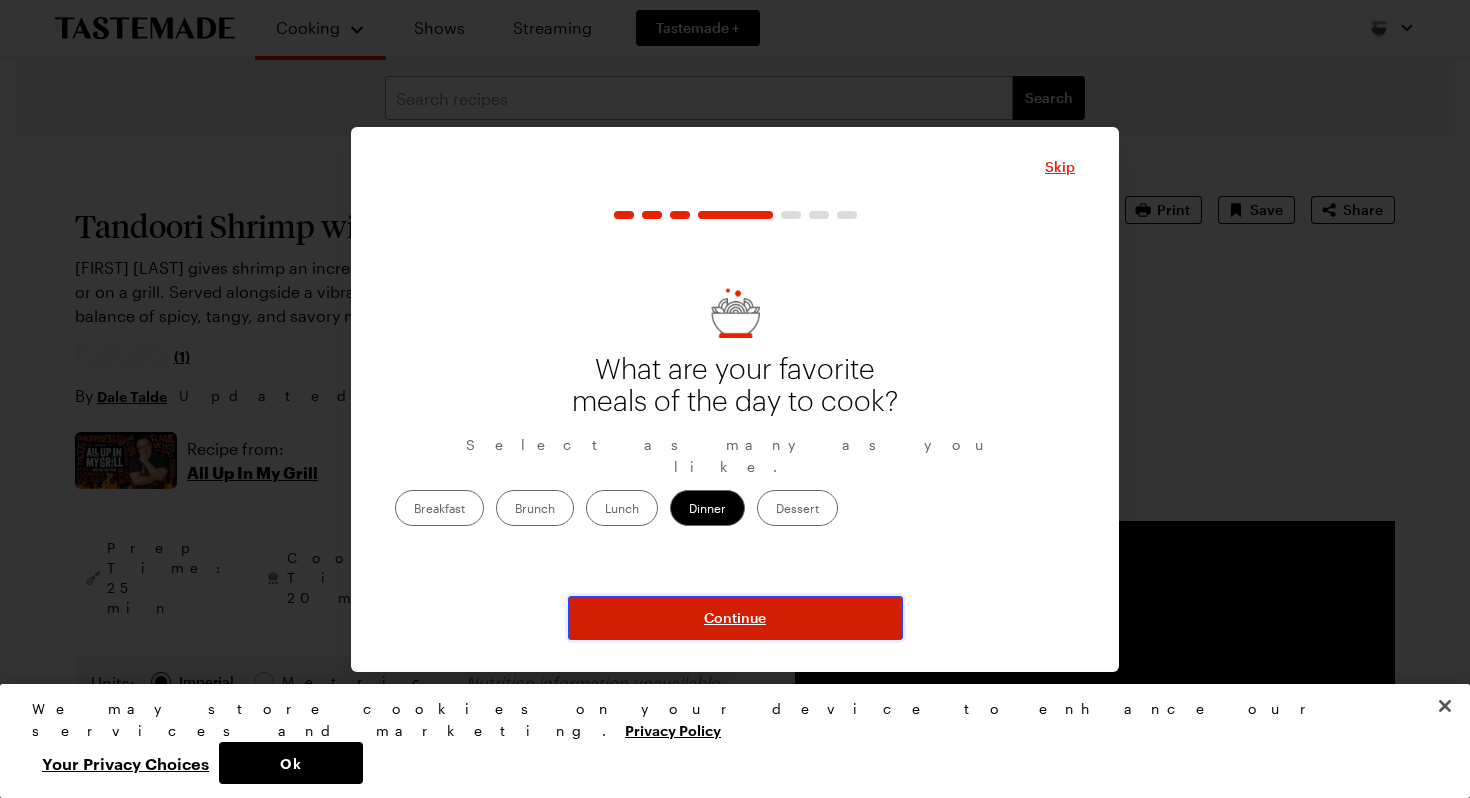 click on "Continue" at bounding box center (735, 618) 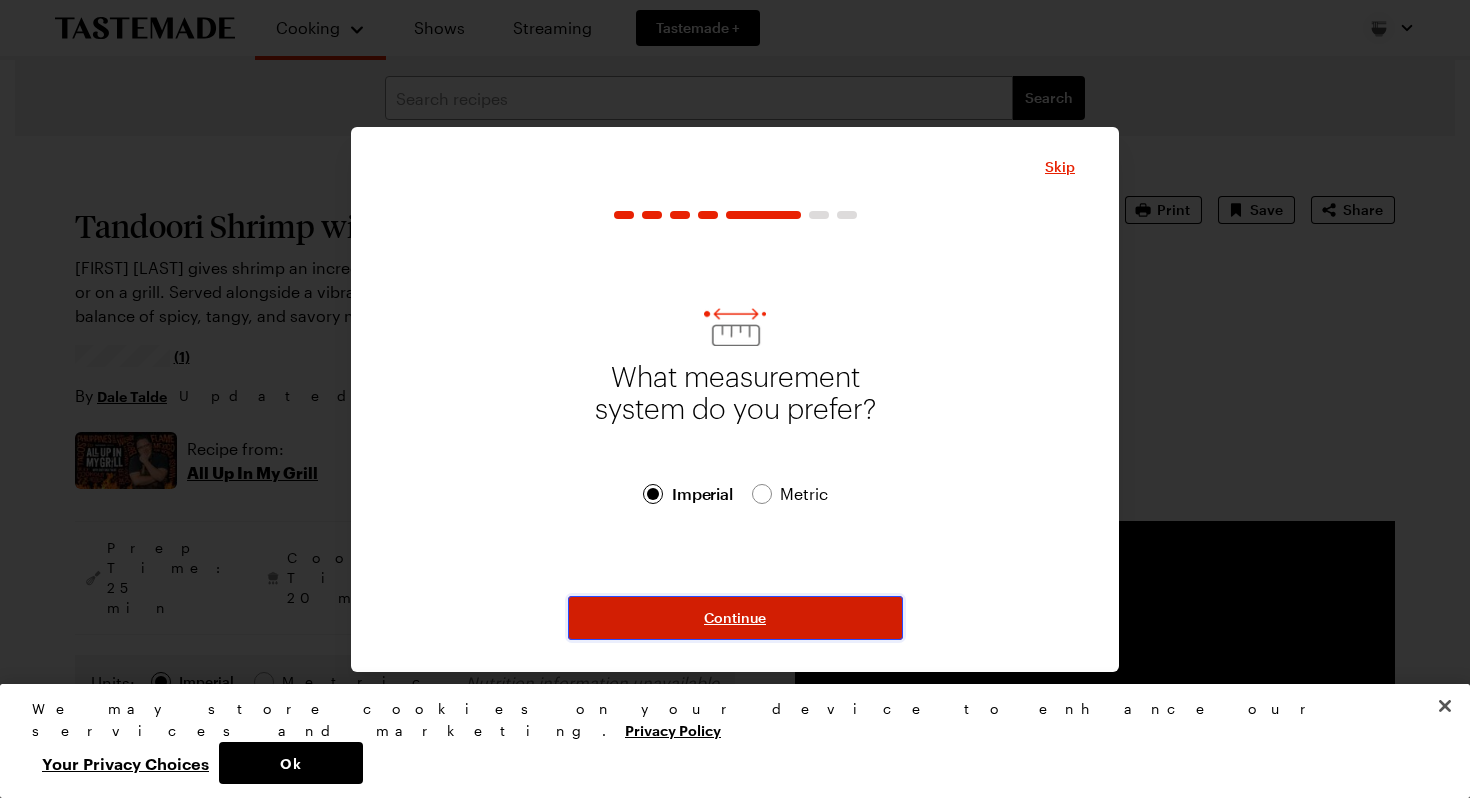 click on "Continue" at bounding box center (735, 618) 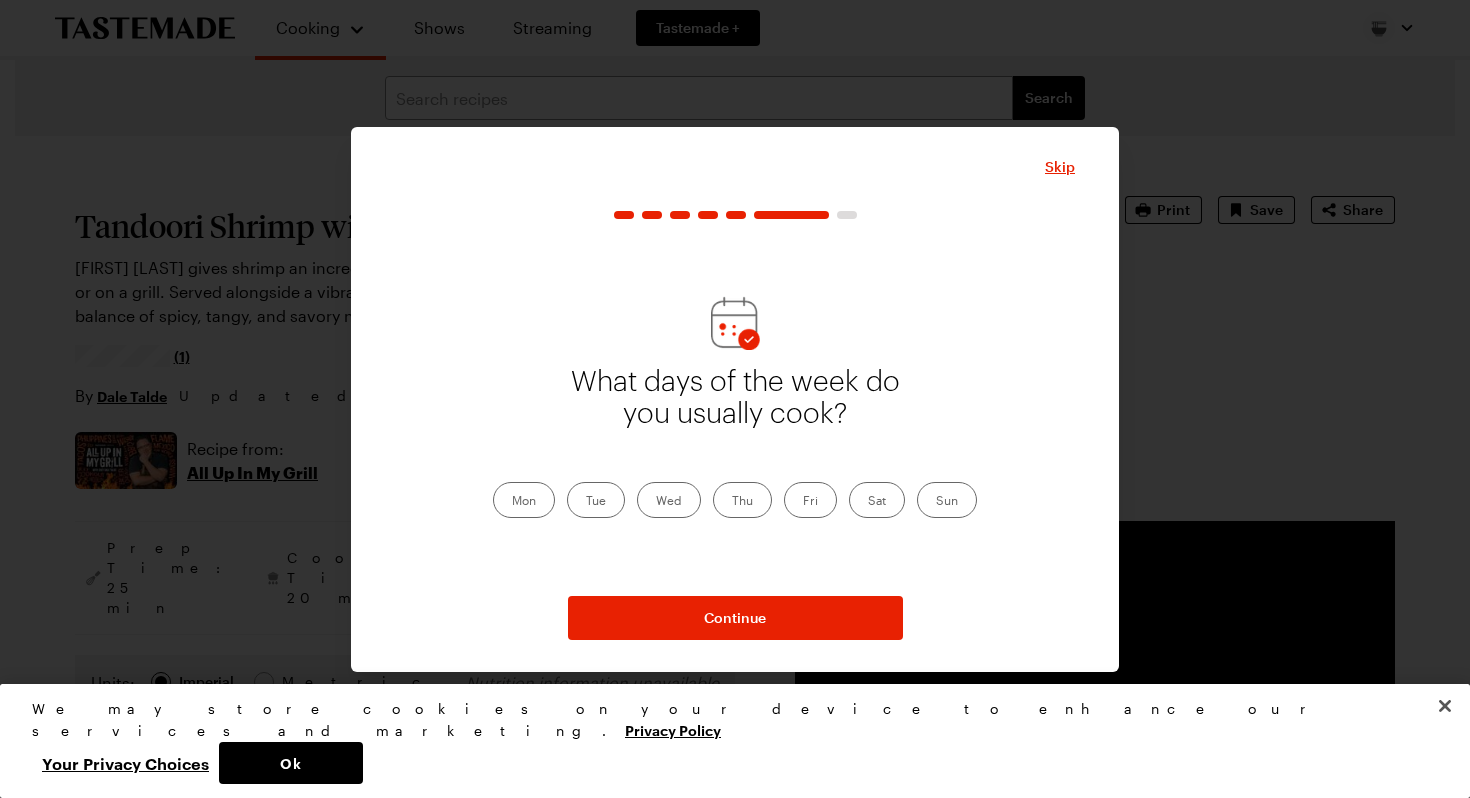 click on "Mon" at bounding box center (524, 500) 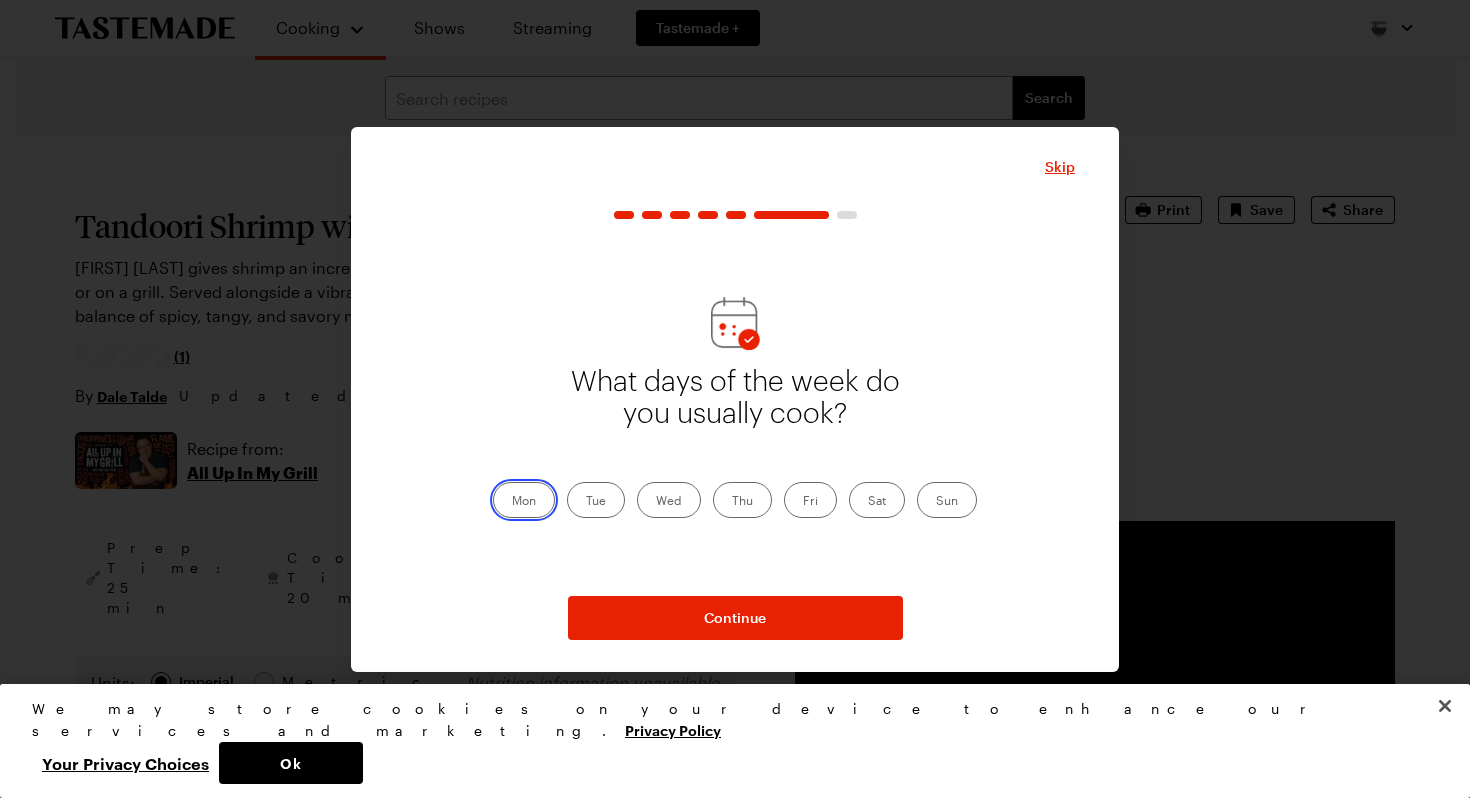 click on "Mon" at bounding box center [512, 502] 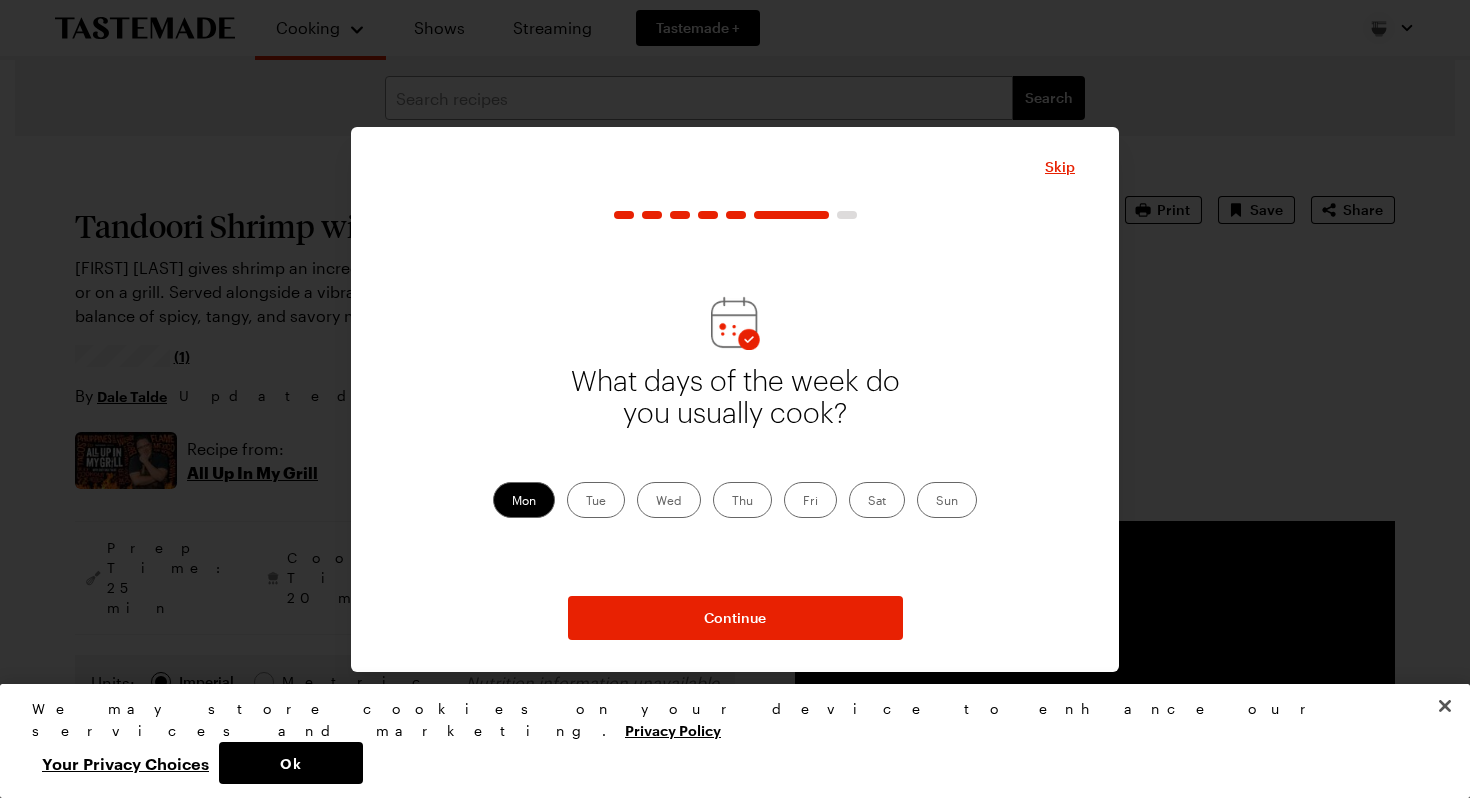 click on "Tue" at bounding box center [596, 500] 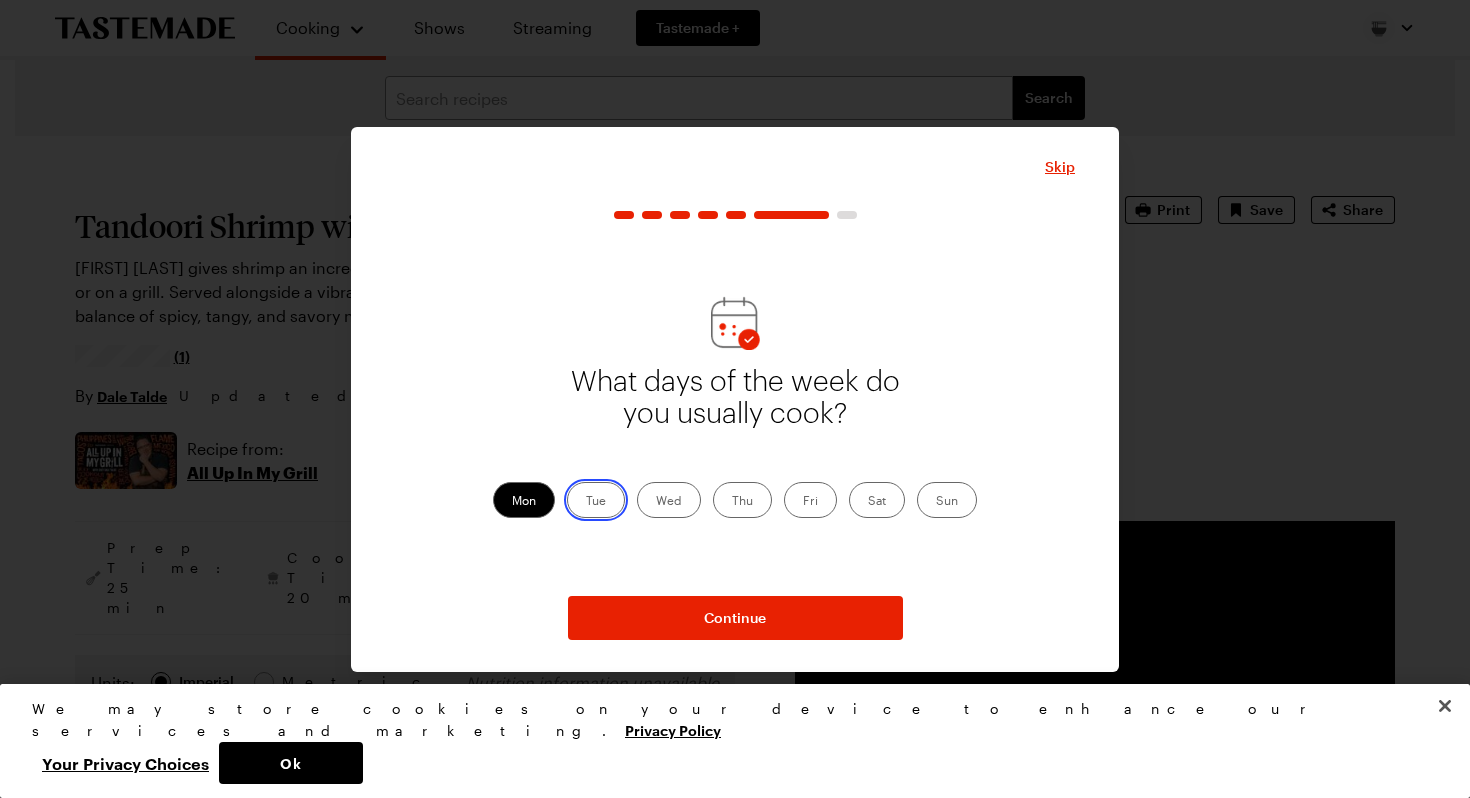 click on "Tue" at bounding box center (586, 502) 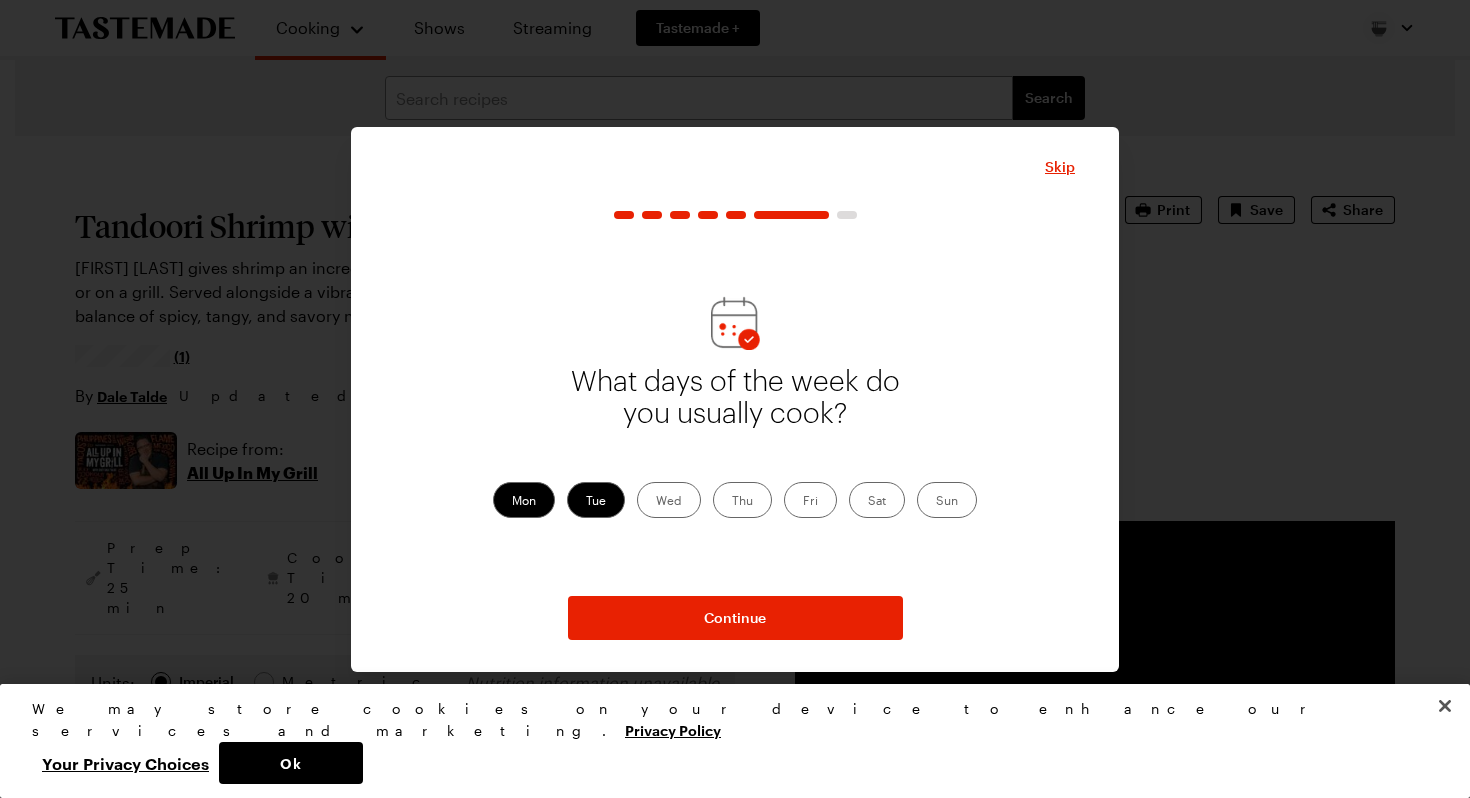 click on "Wed" at bounding box center (669, 500) 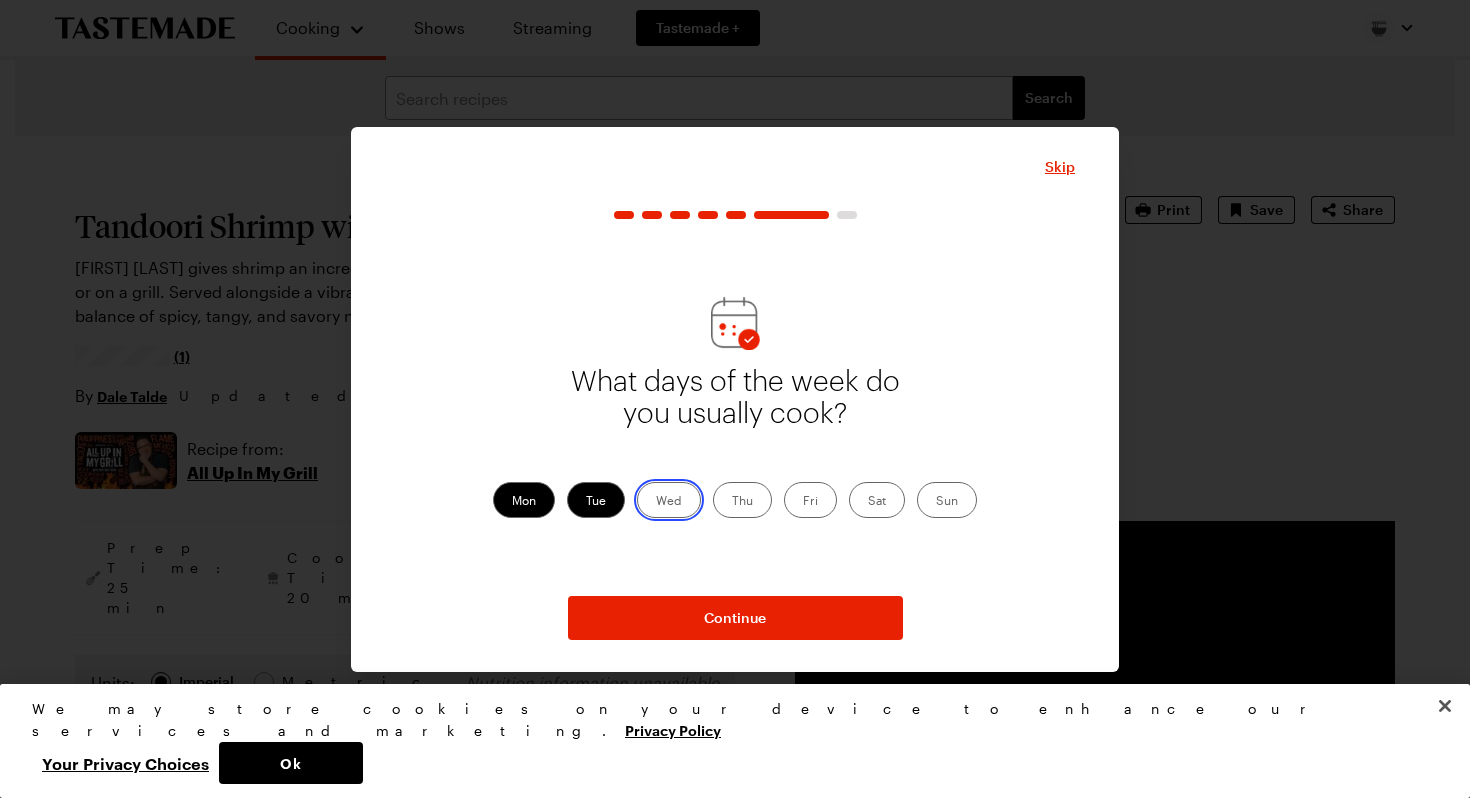 click on "Wed" at bounding box center (656, 502) 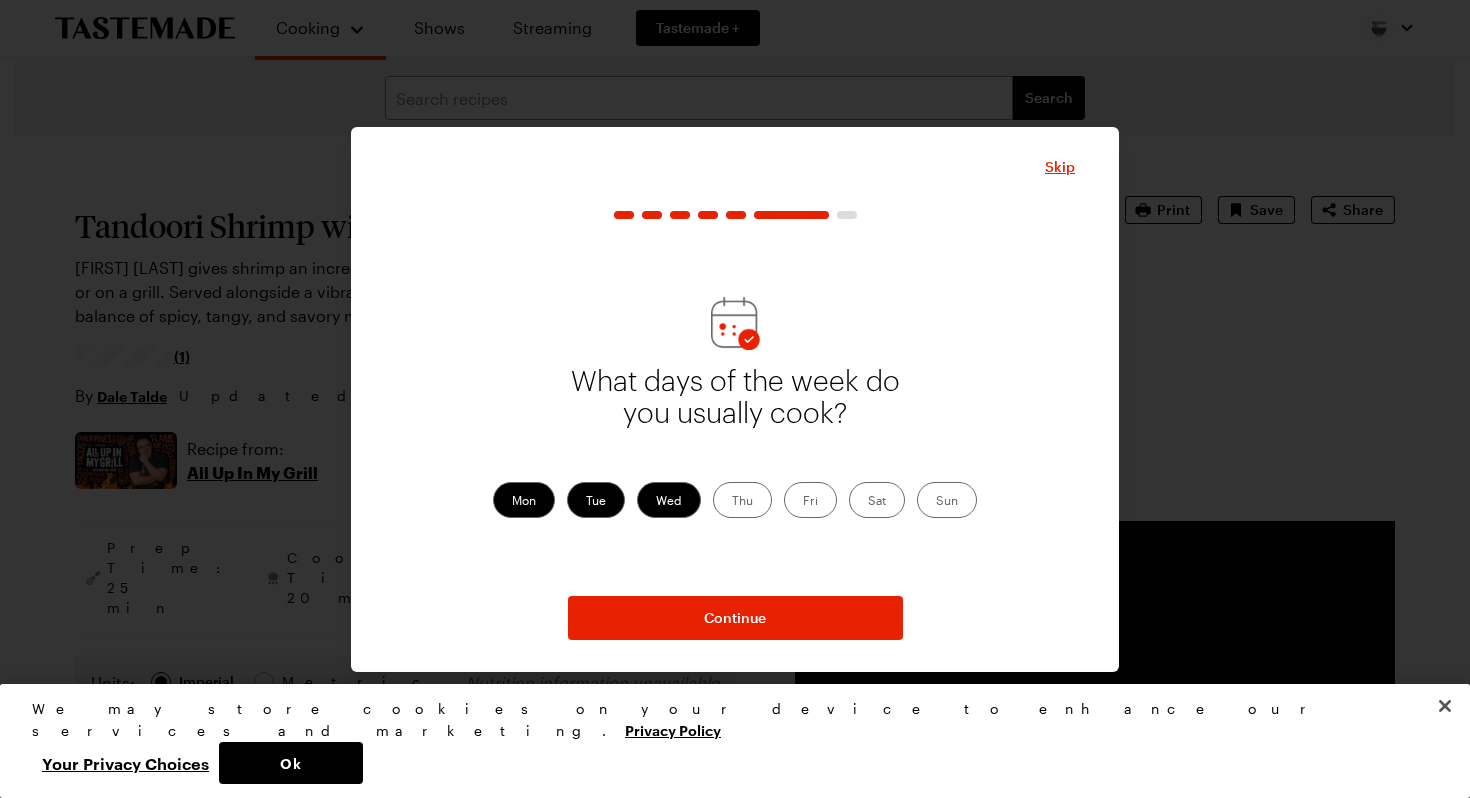 click on "Thu" at bounding box center [742, 500] 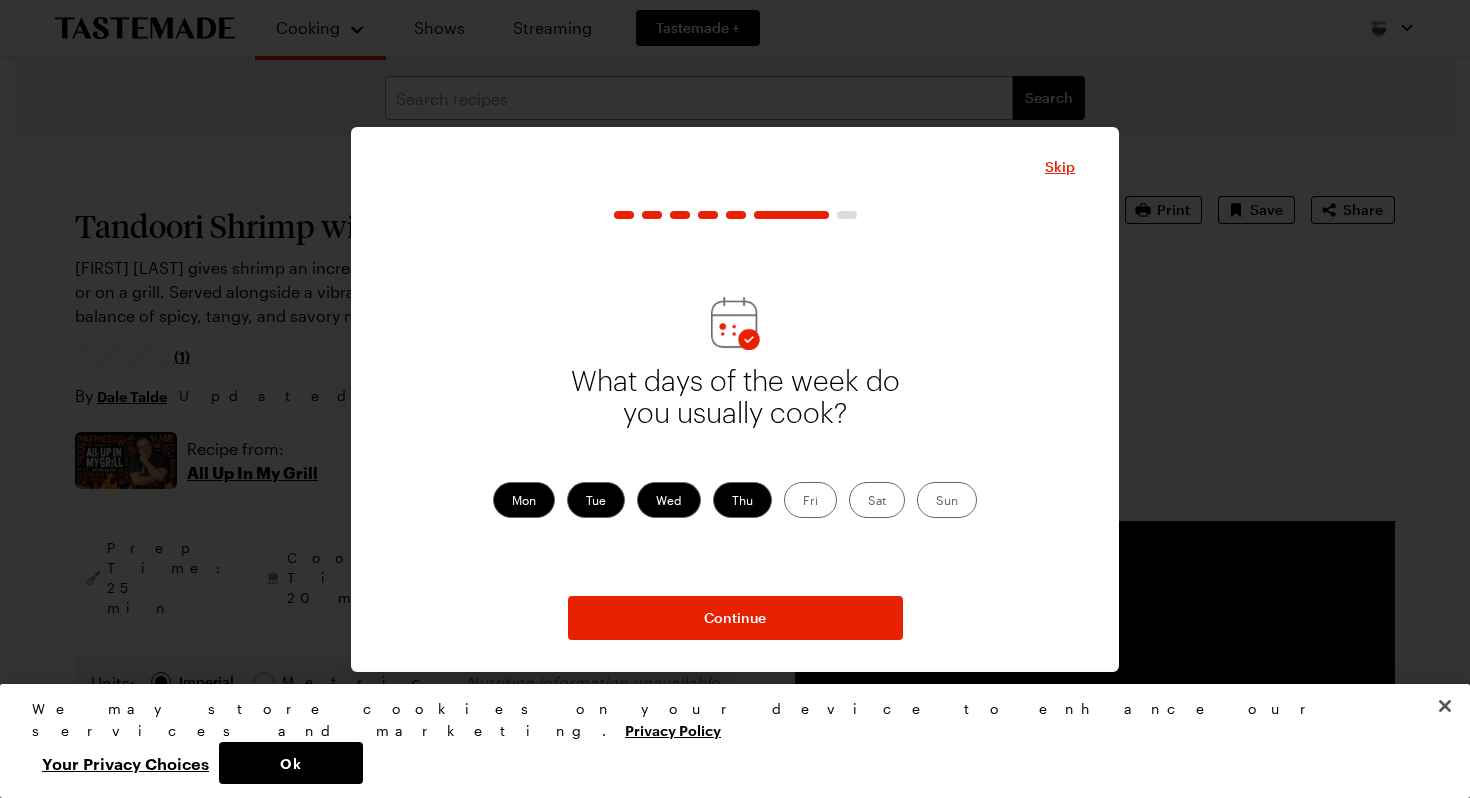 click on "Fri" at bounding box center [810, 500] 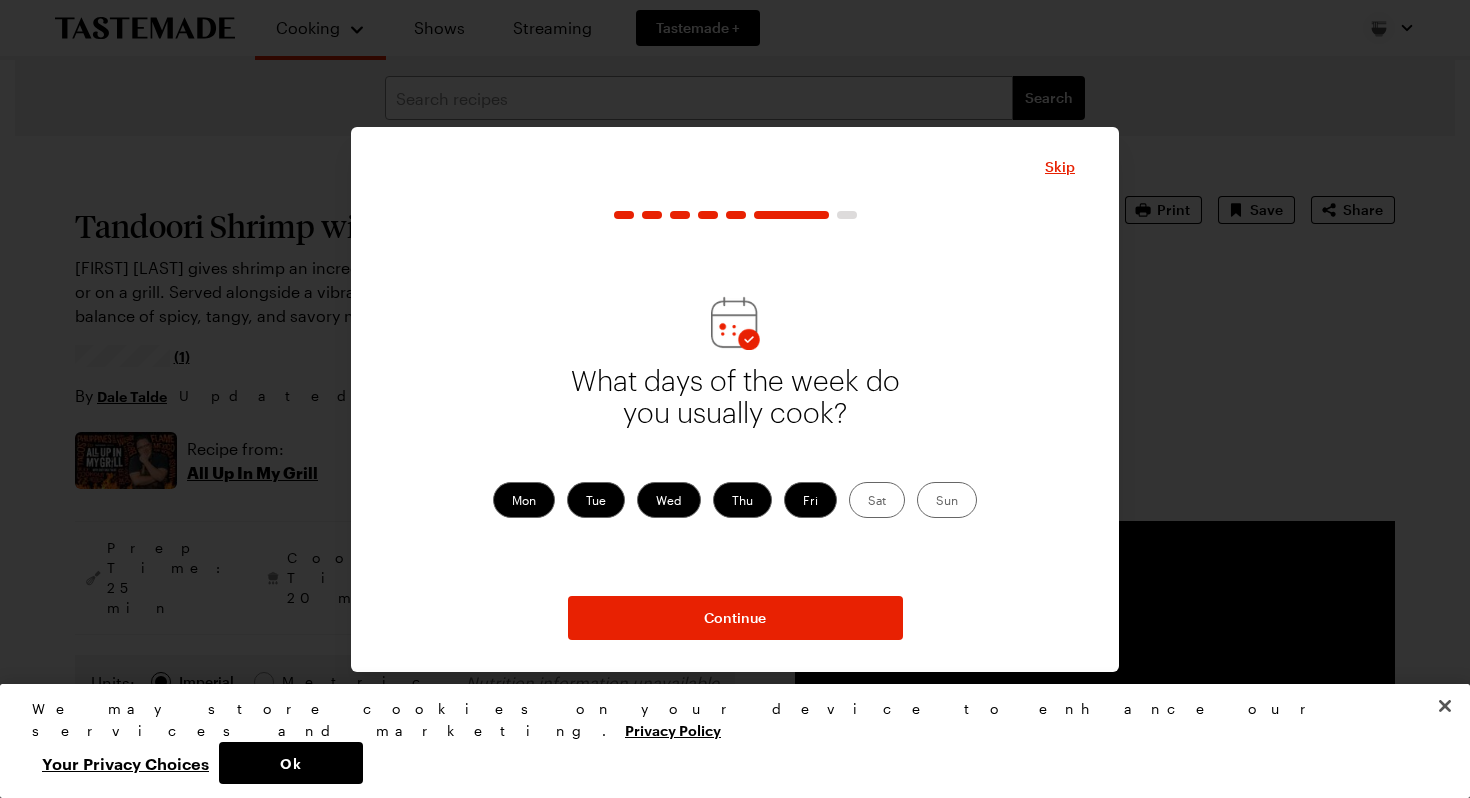 click on "Sat" at bounding box center (877, 500) 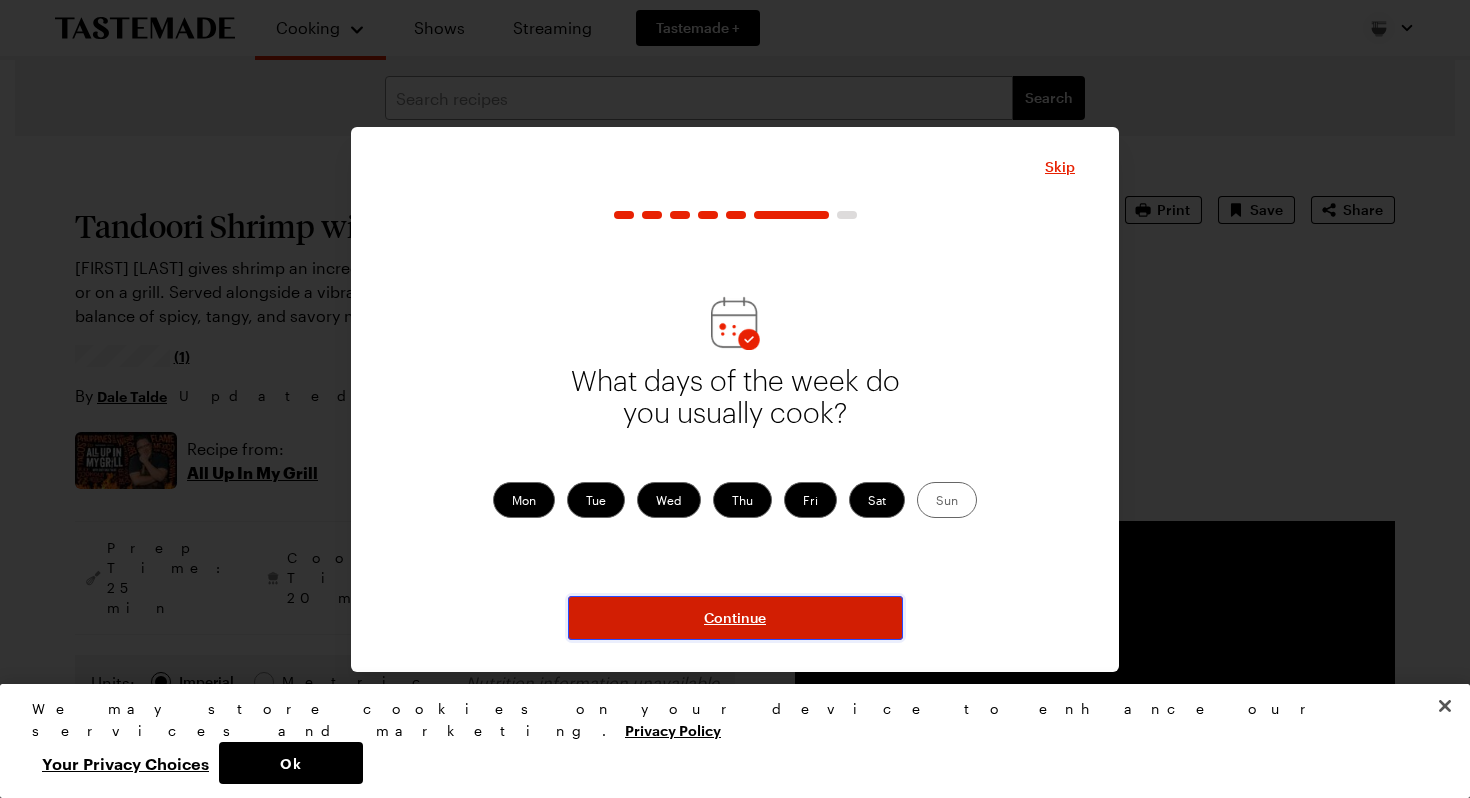 click on "Continue" at bounding box center [735, 618] 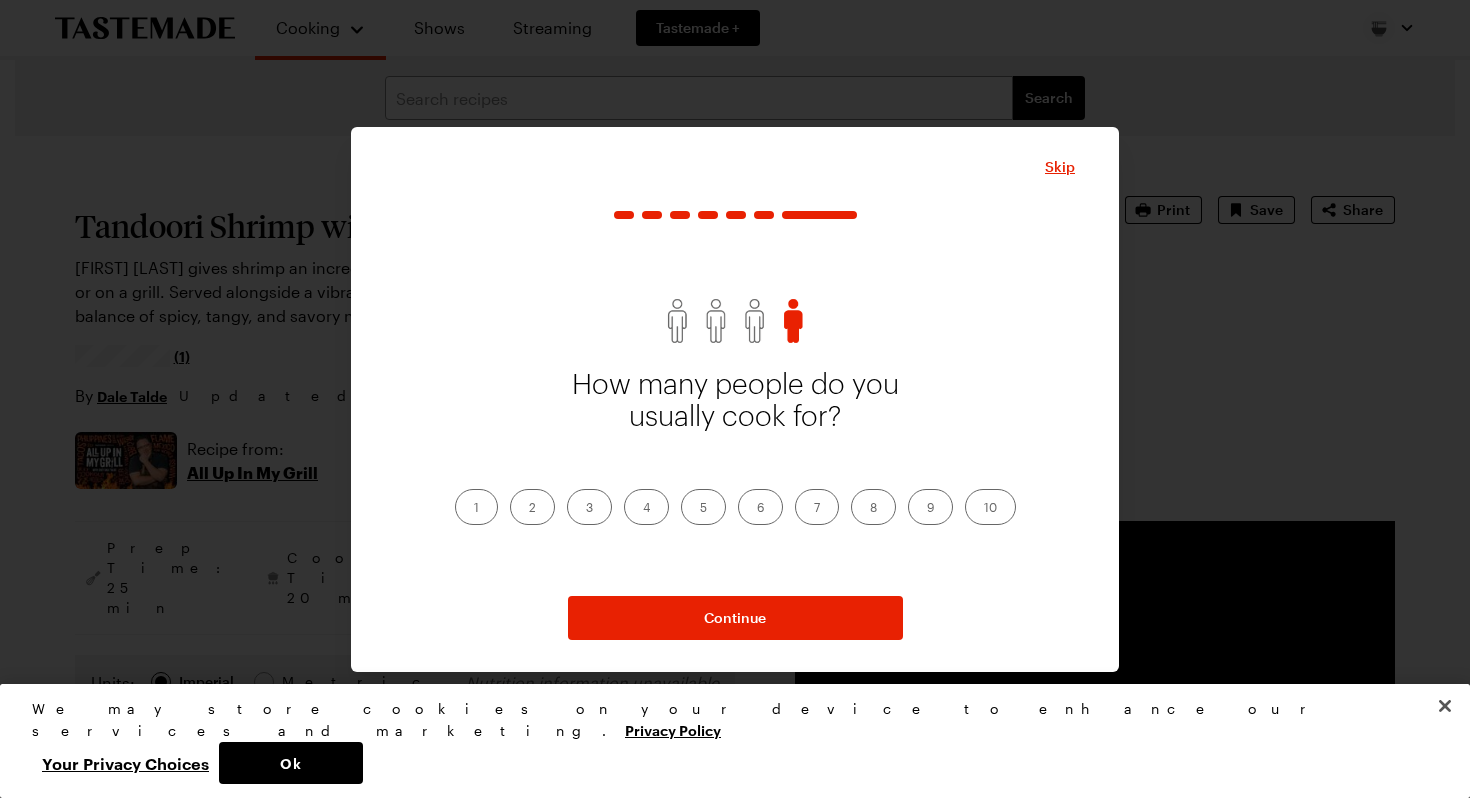 click on "6" at bounding box center (760, 507) 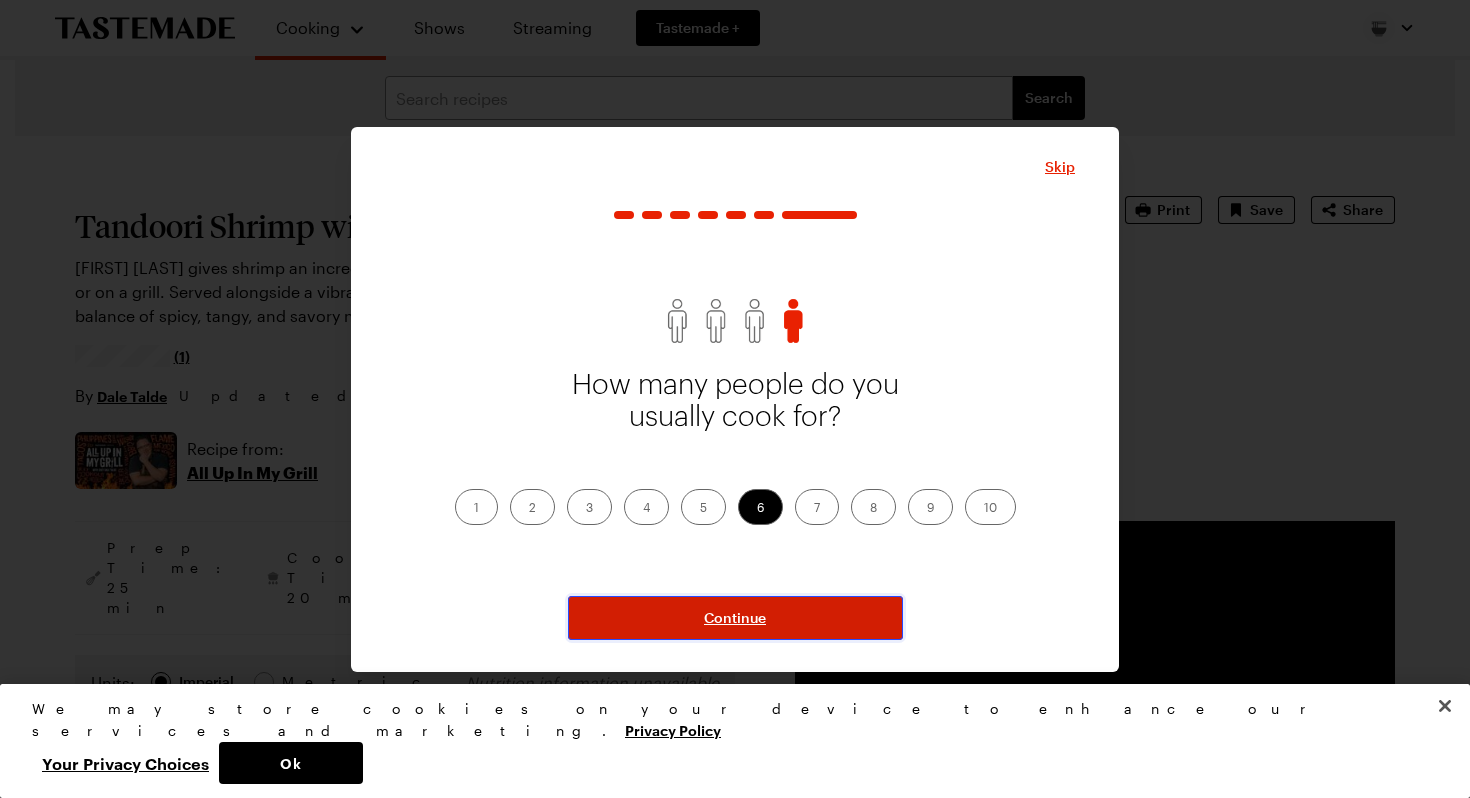 click on "Continue" at bounding box center (735, 618) 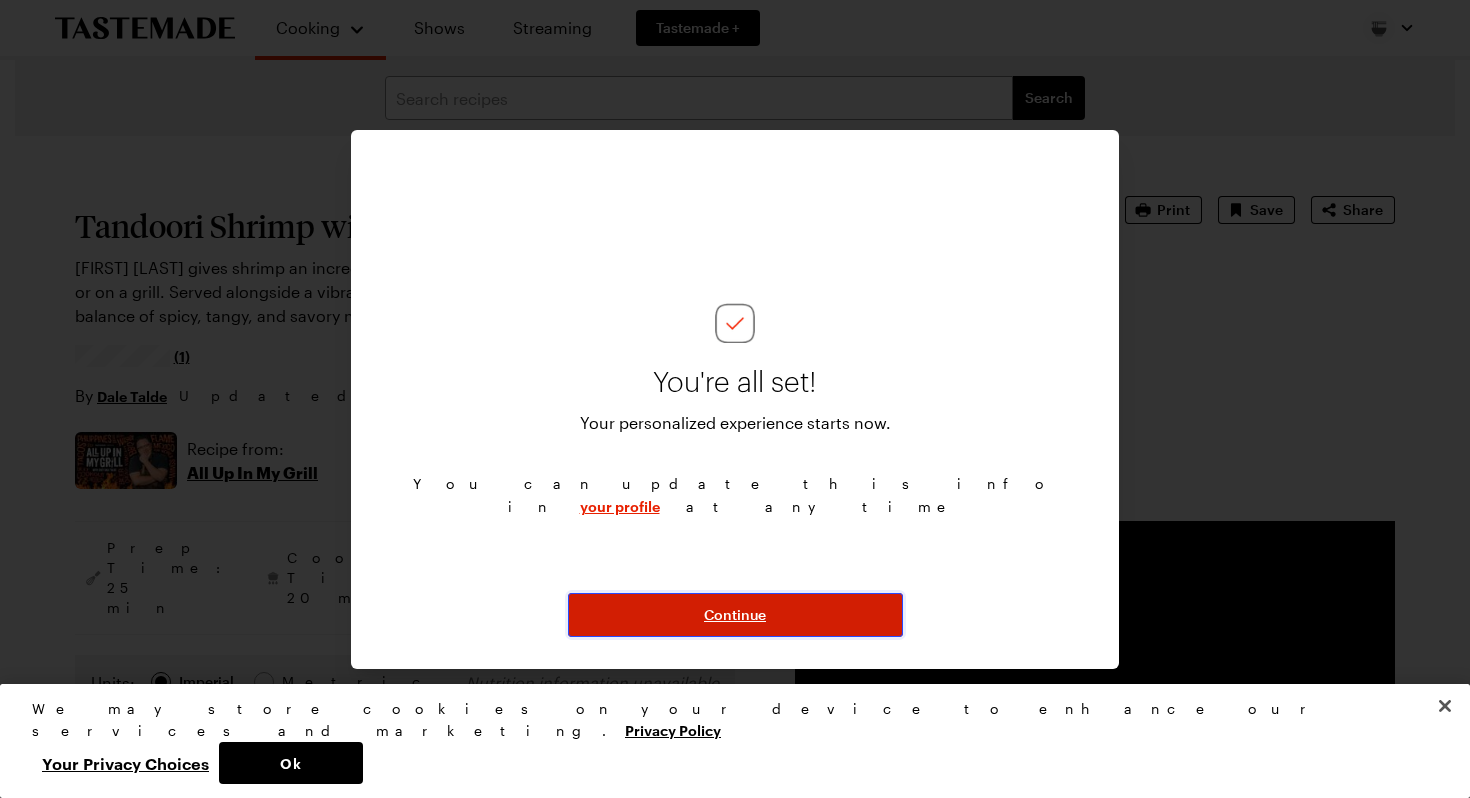 click on "Continue" at bounding box center [735, 615] 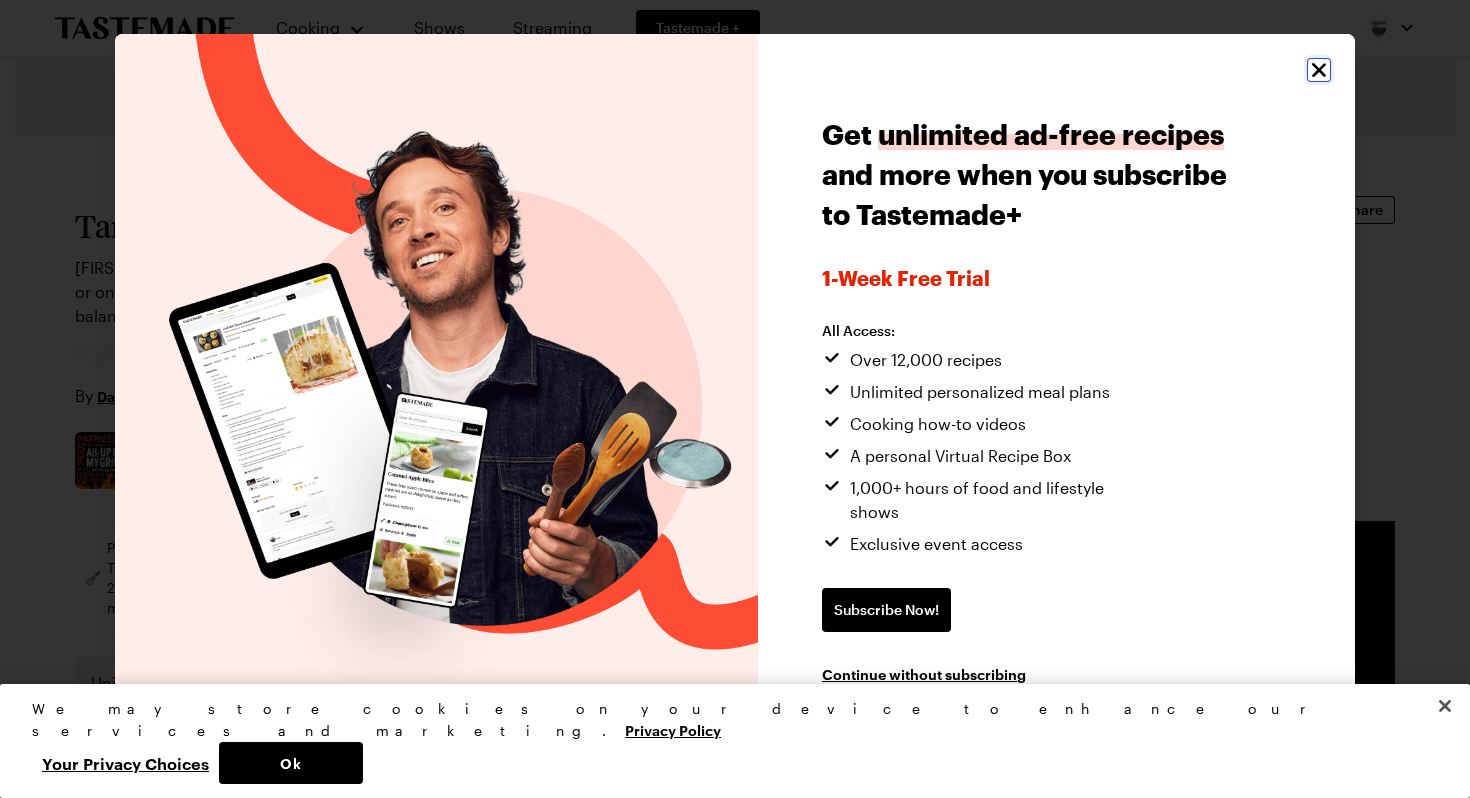 click 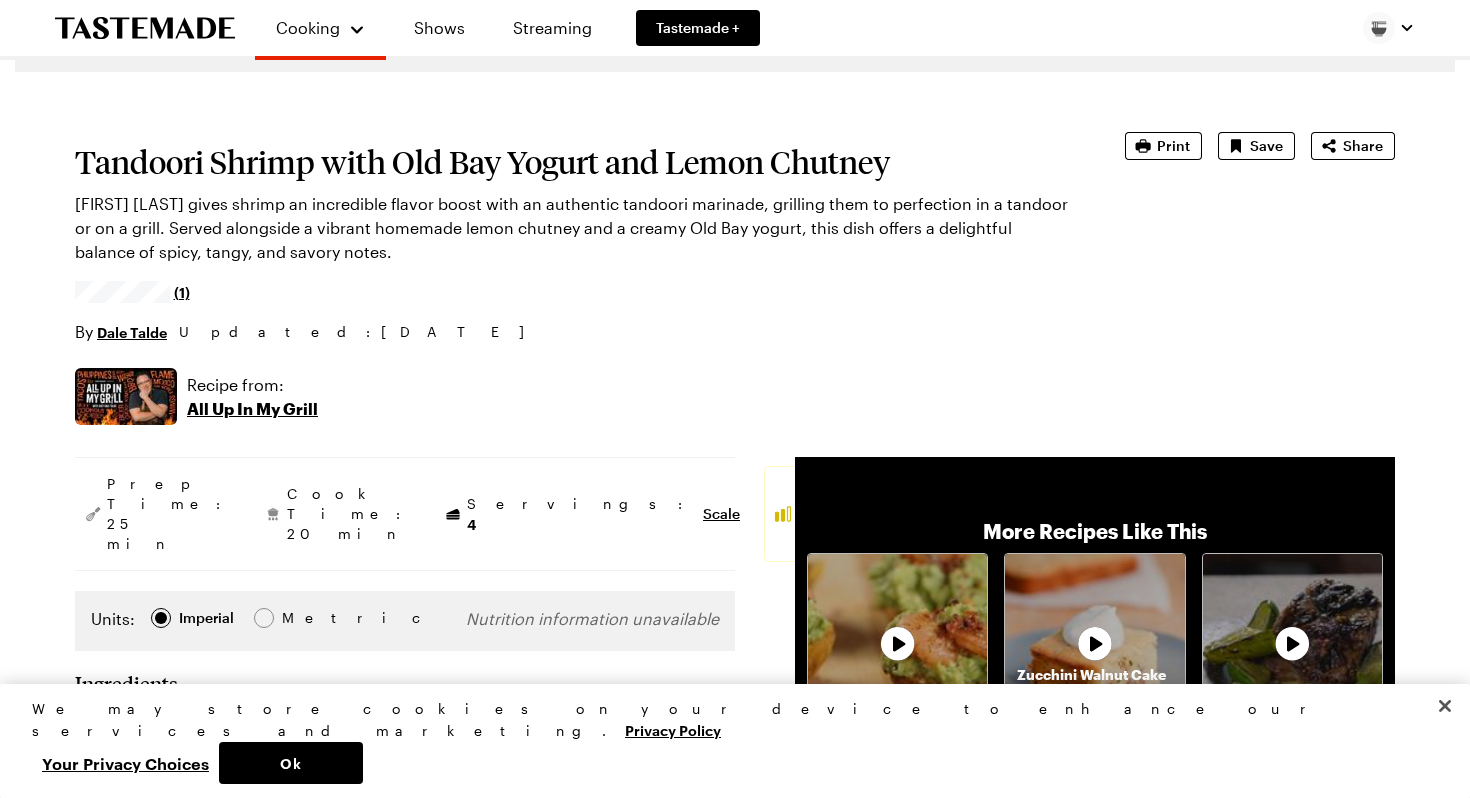 scroll, scrollTop: 96, scrollLeft: 0, axis: vertical 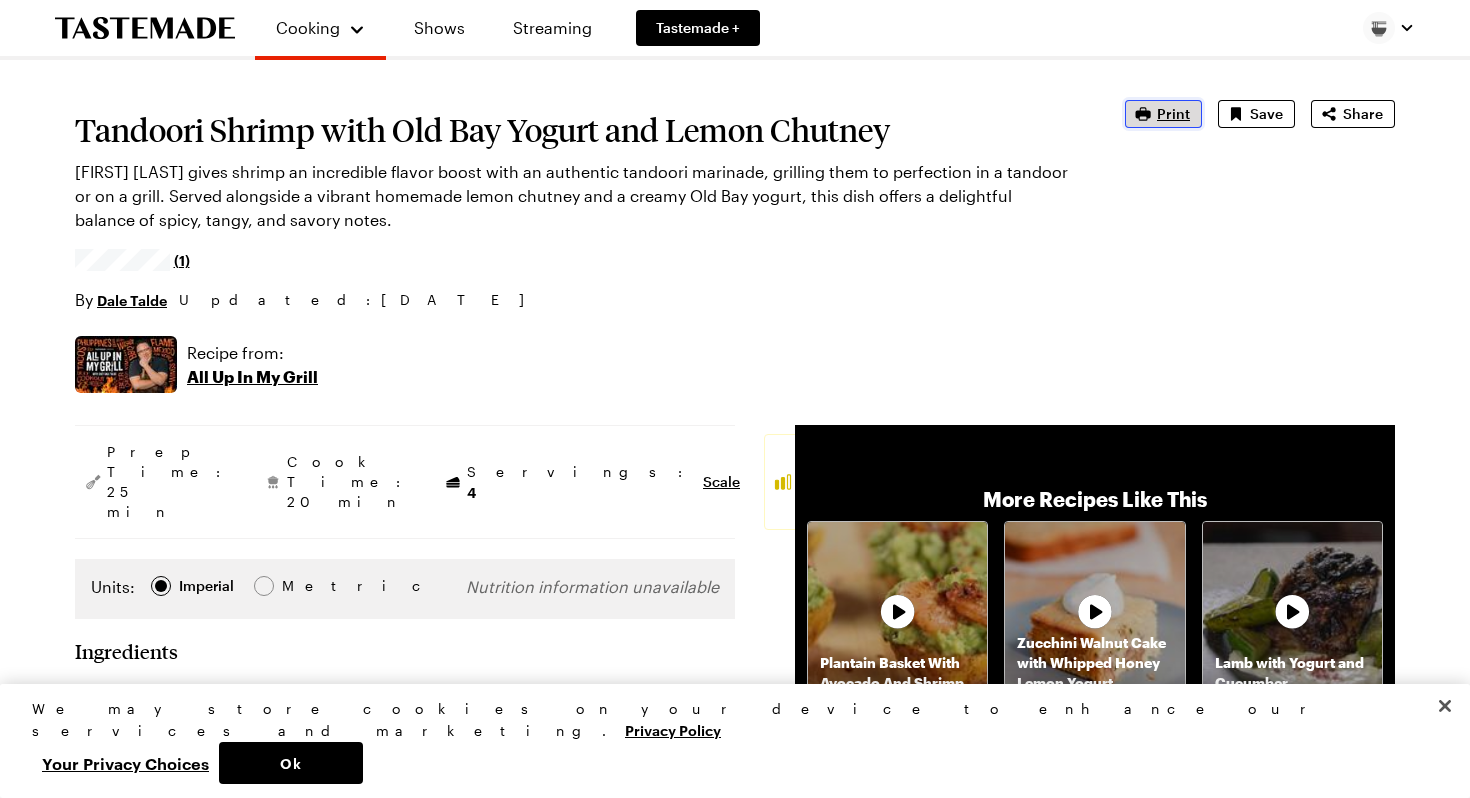 click 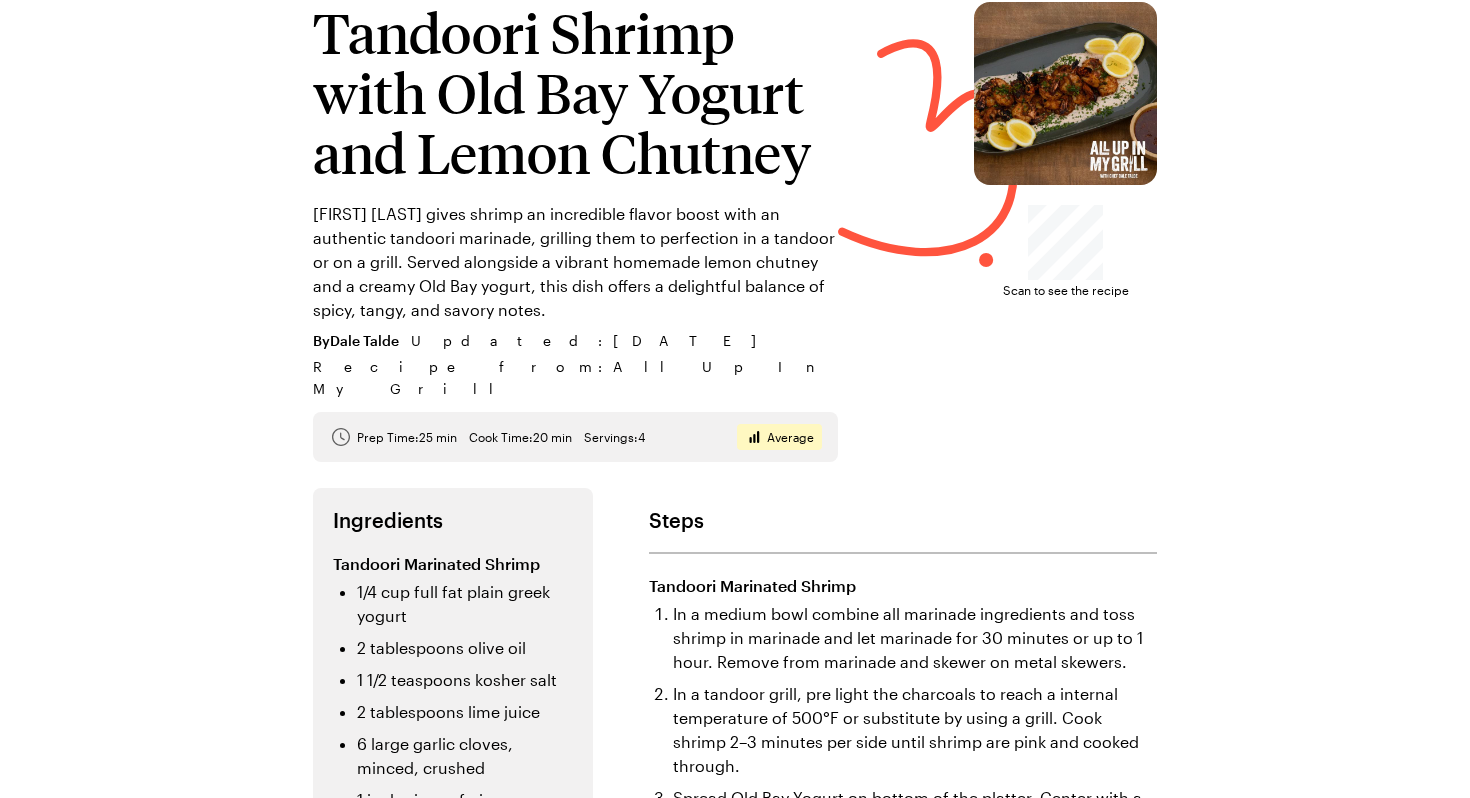 scroll, scrollTop: 66, scrollLeft: 0, axis: vertical 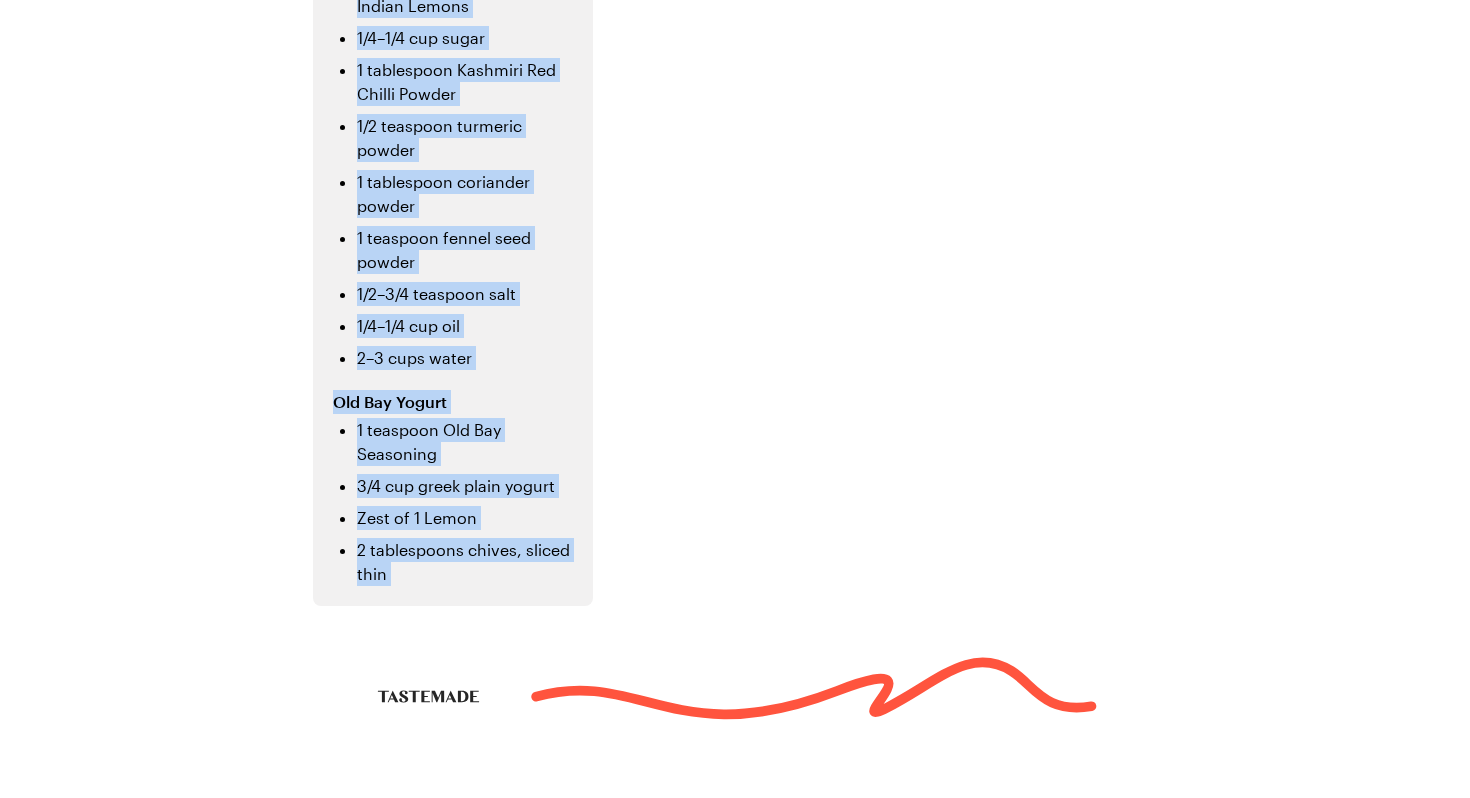 drag, startPoint x: 315, startPoint y: 28, endPoint x: 932, endPoint y: 576, distance: 825.223 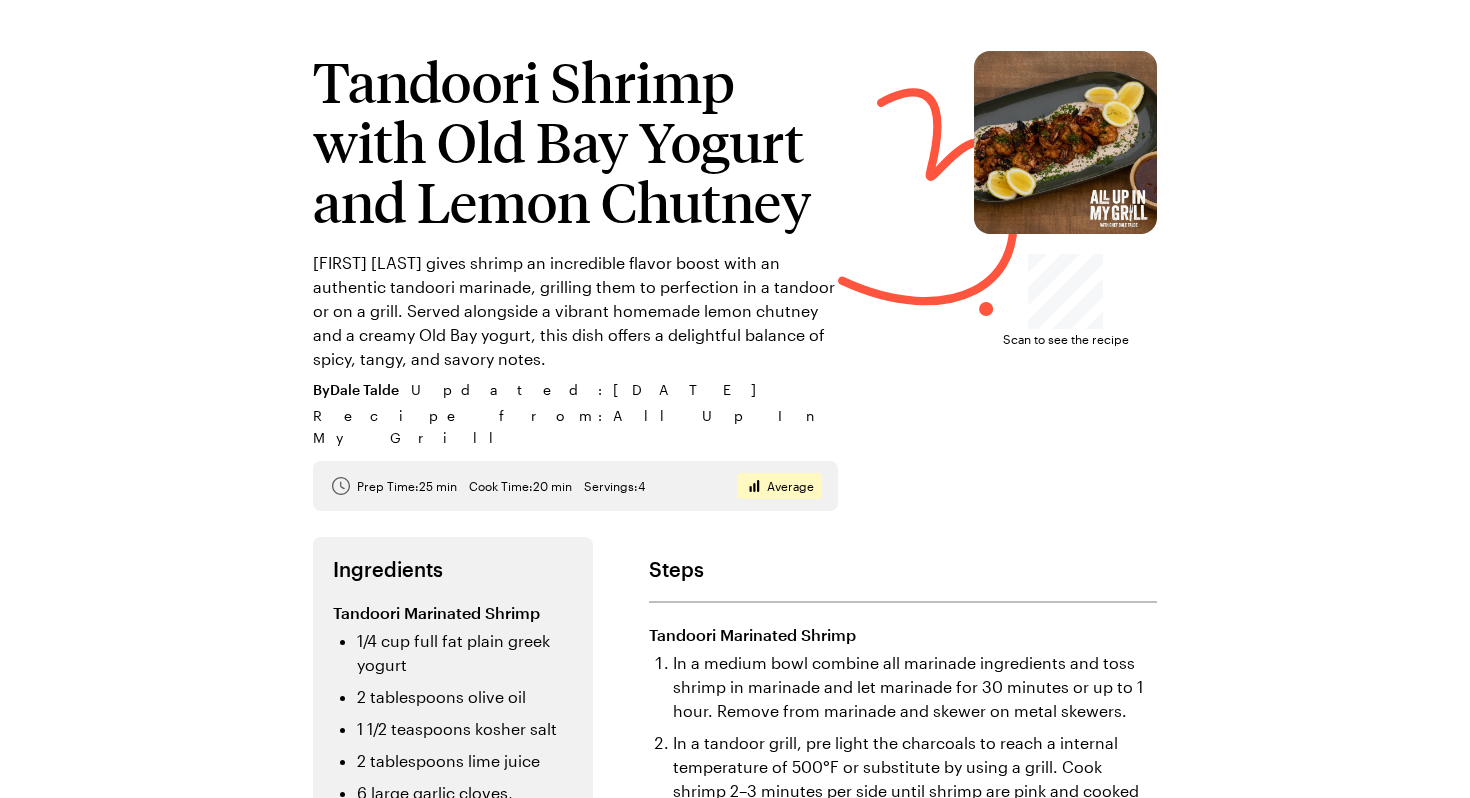 scroll, scrollTop: 0, scrollLeft: 0, axis: both 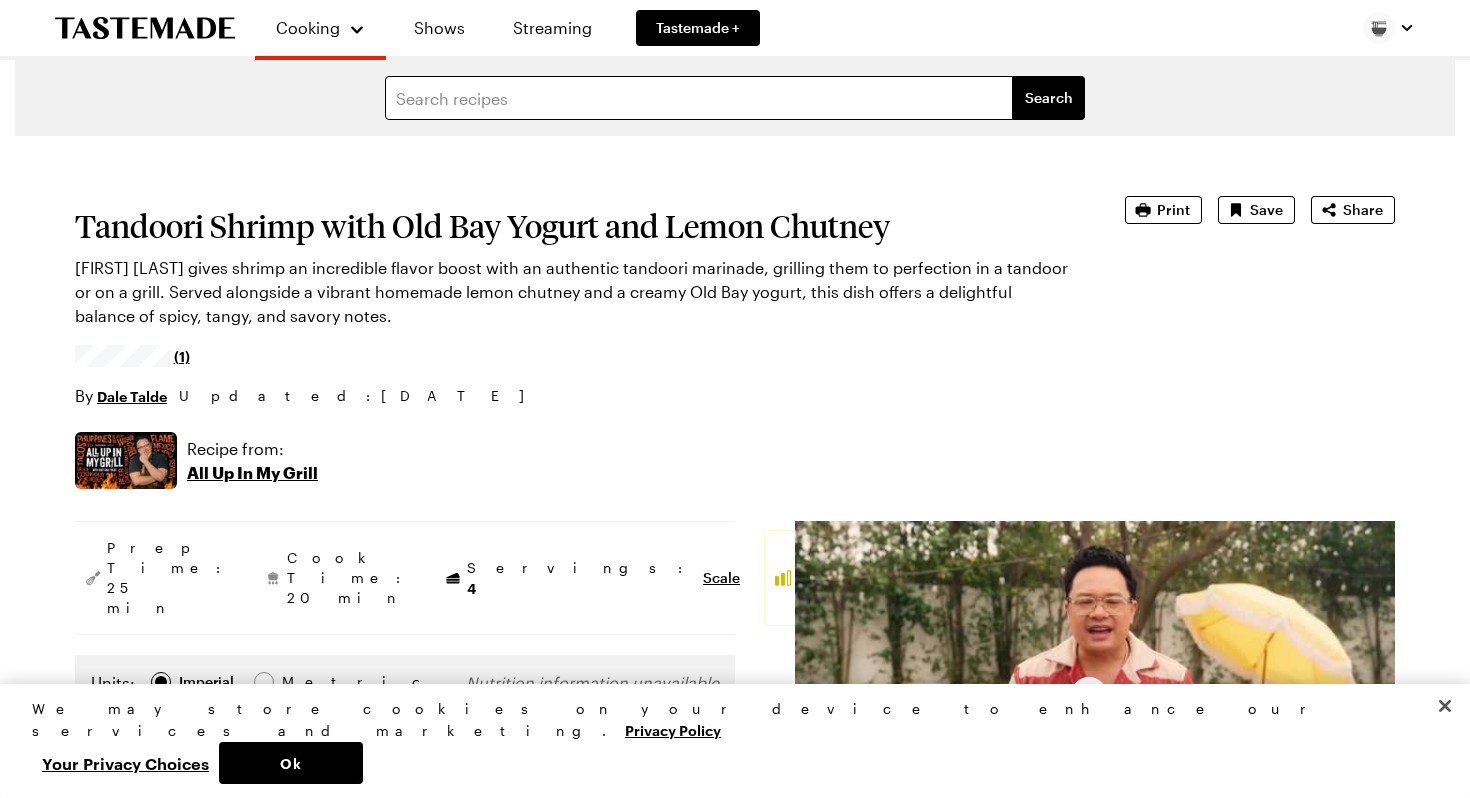type on "x" 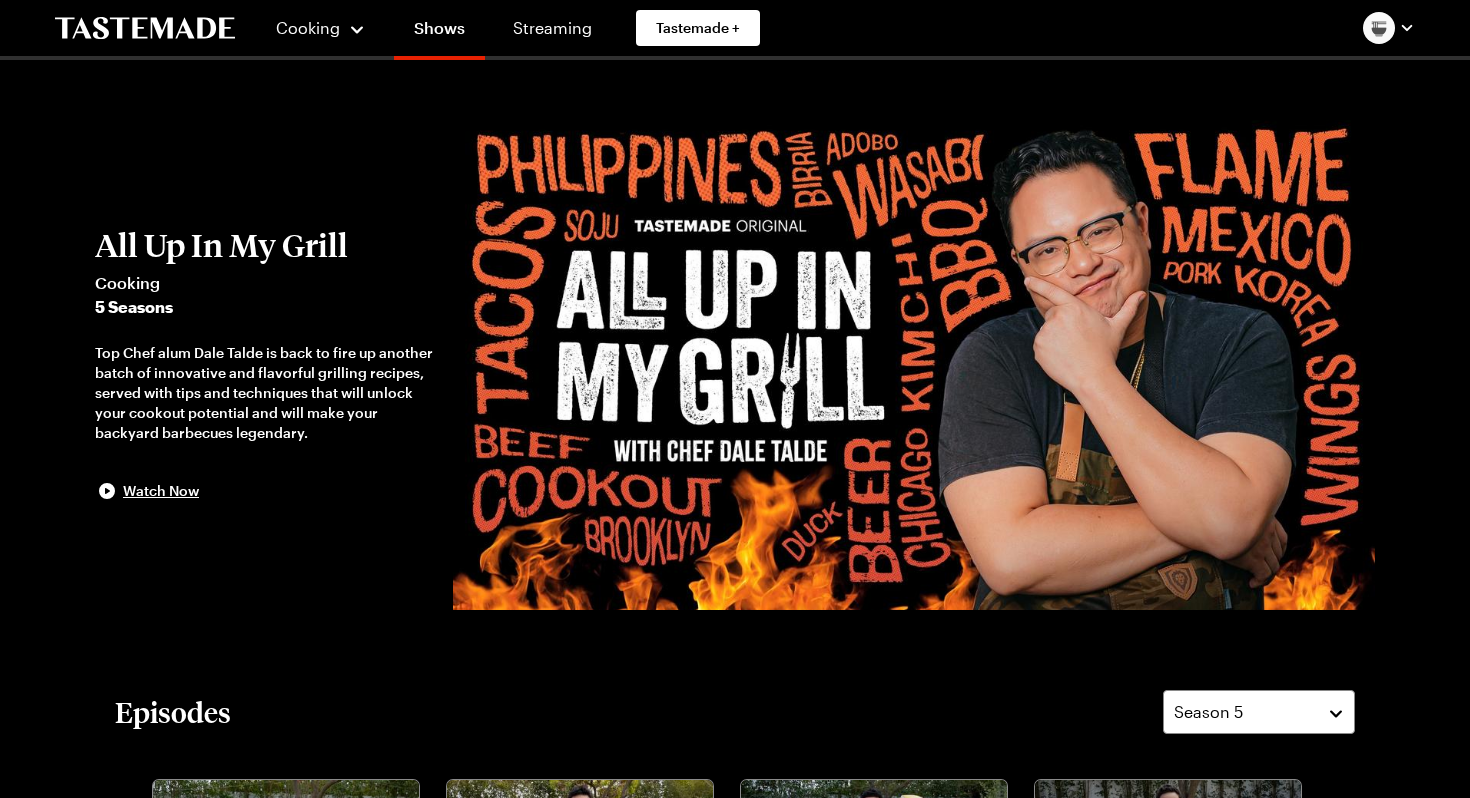 scroll, scrollTop: 0, scrollLeft: 0, axis: both 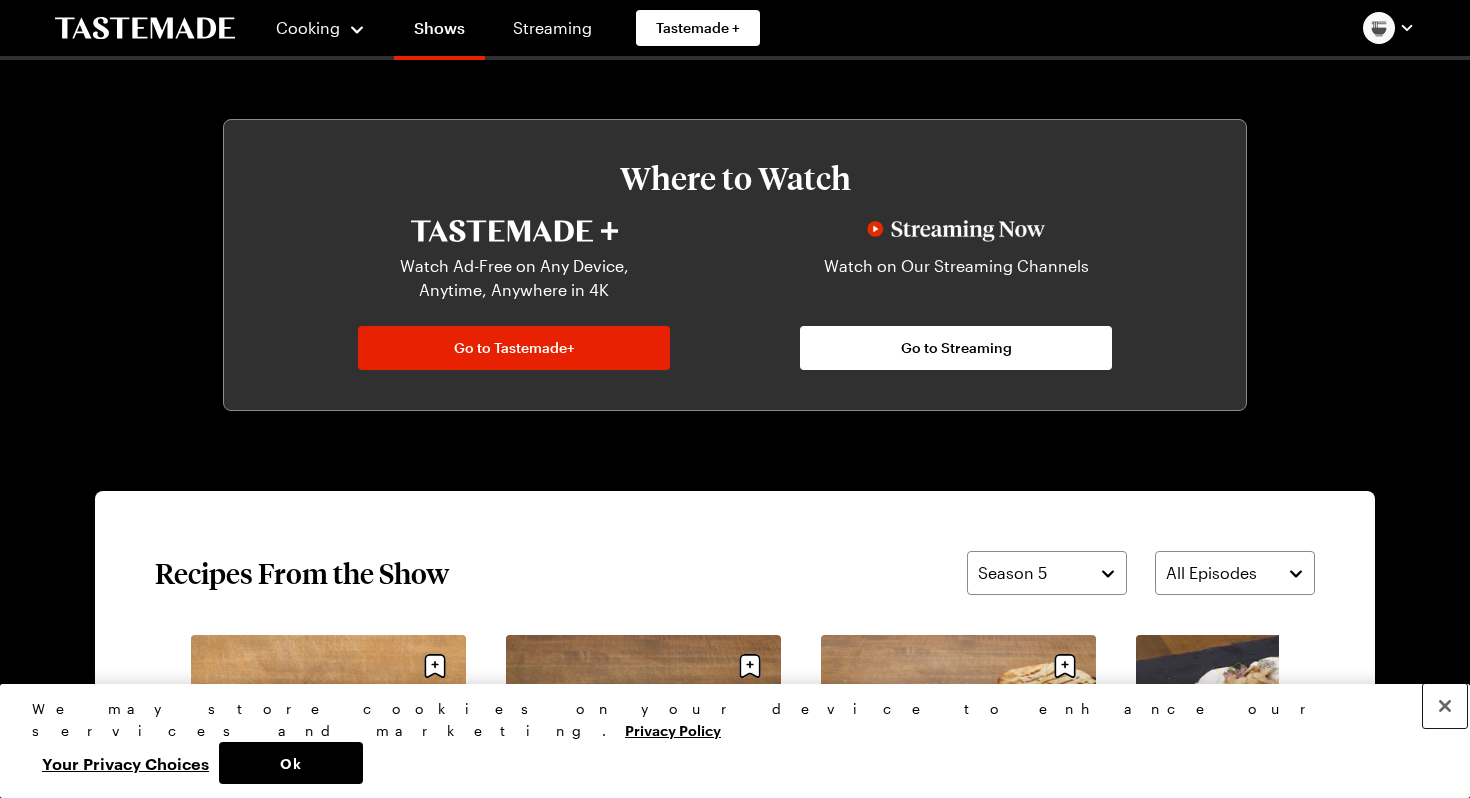 click at bounding box center (1445, 706) 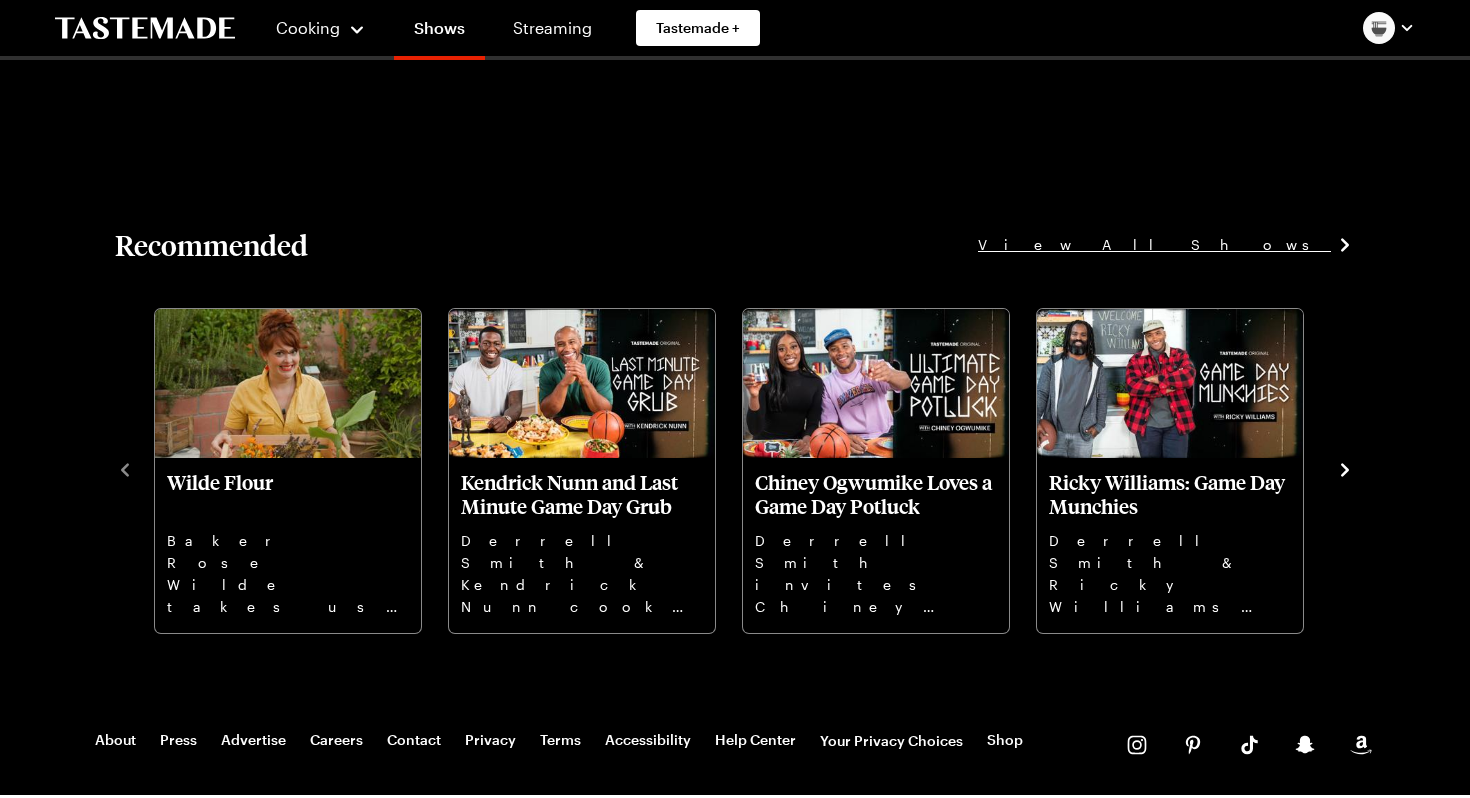 scroll, scrollTop: 2434, scrollLeft: 0, axis: vertical 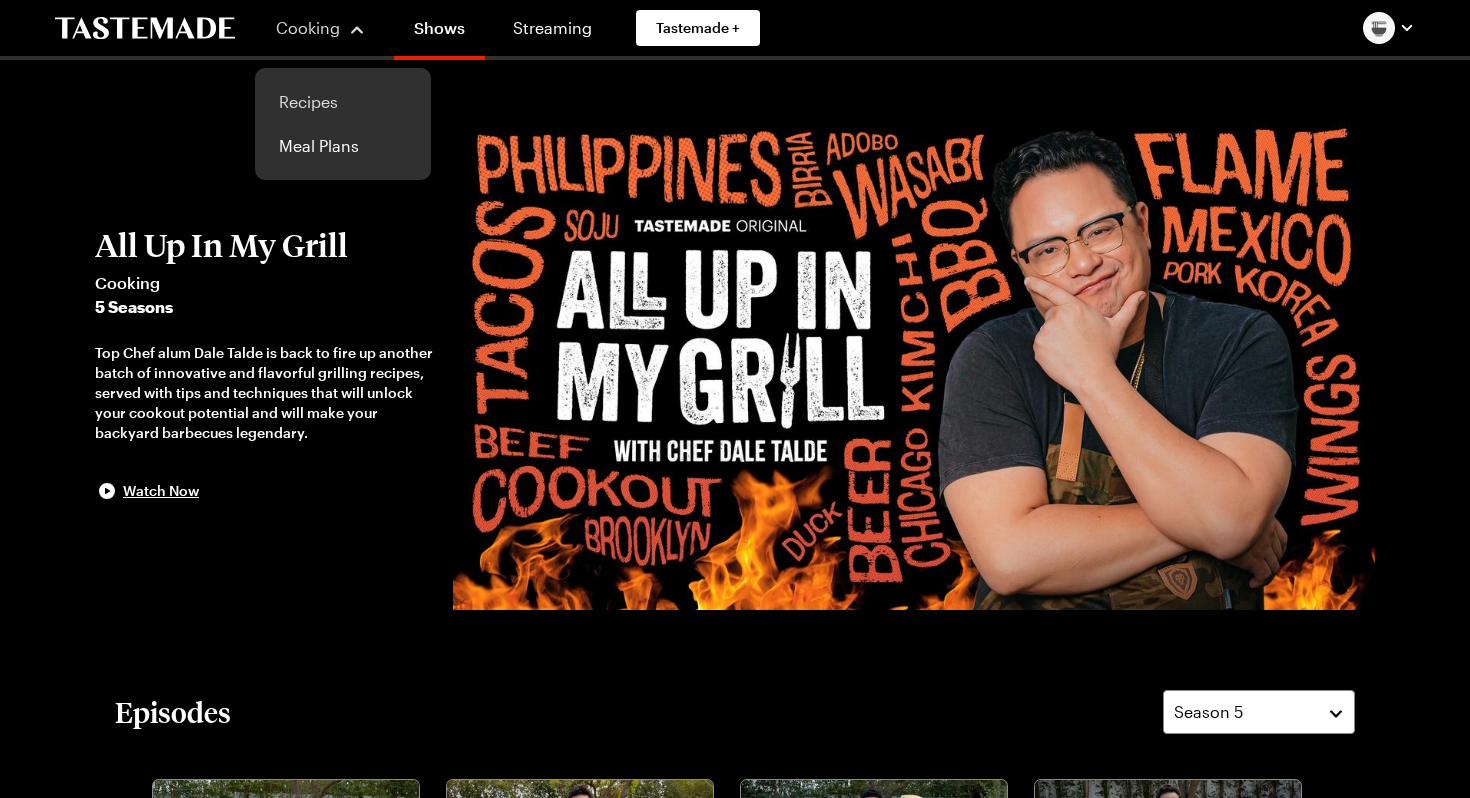 click on "Recipes" at bounding box center [343, 102] 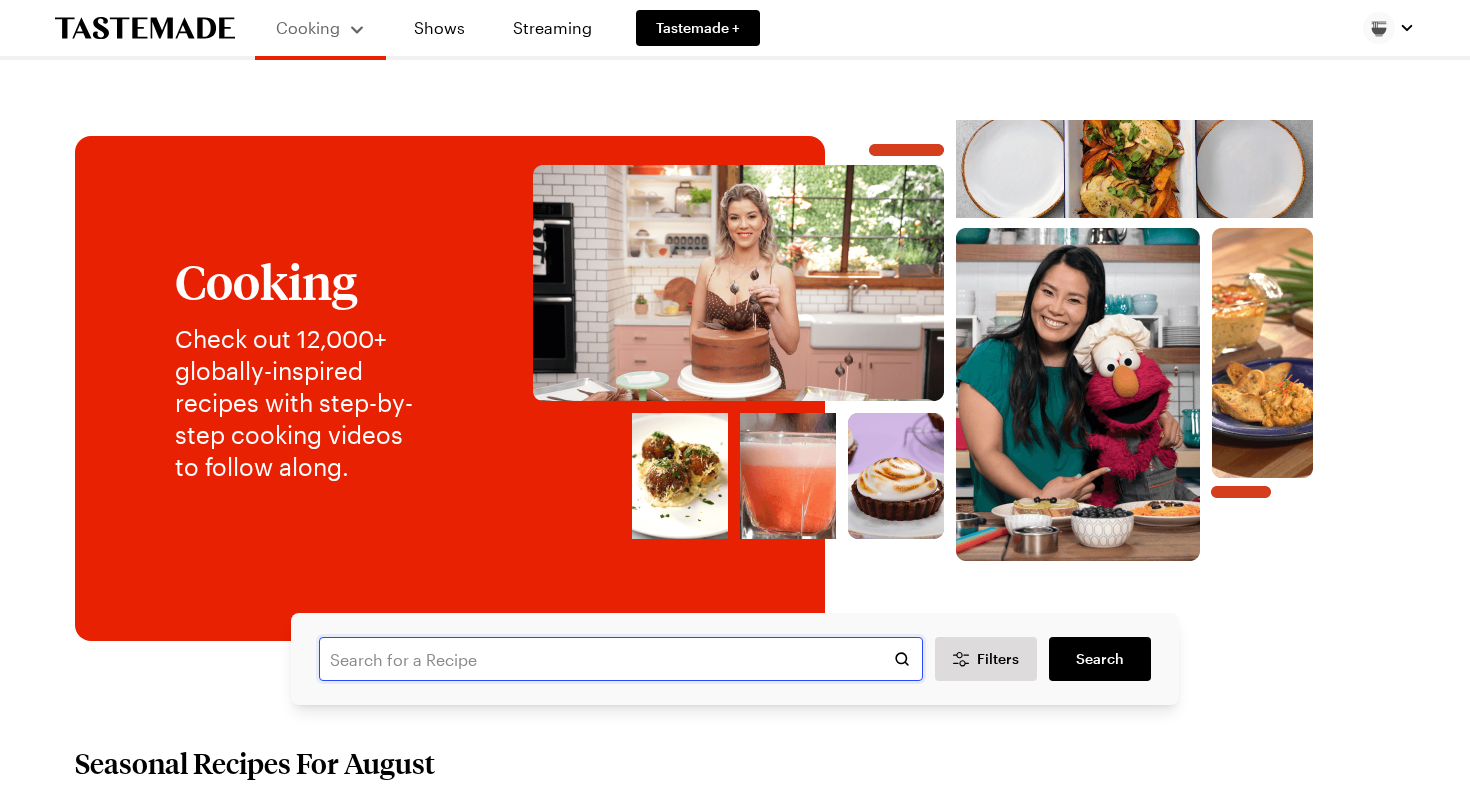 click at bounding box center (621, 659) 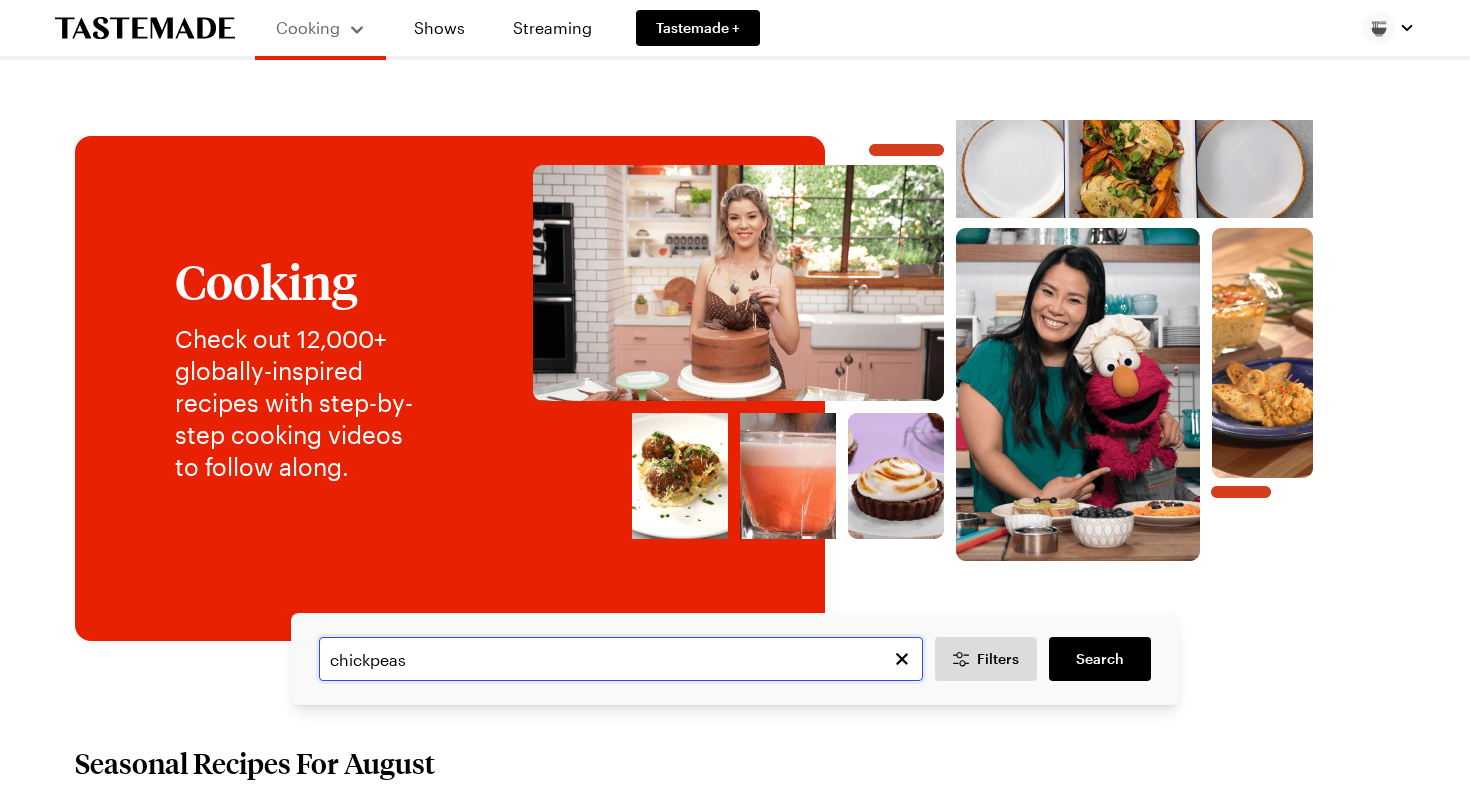 type on "chickpeas" 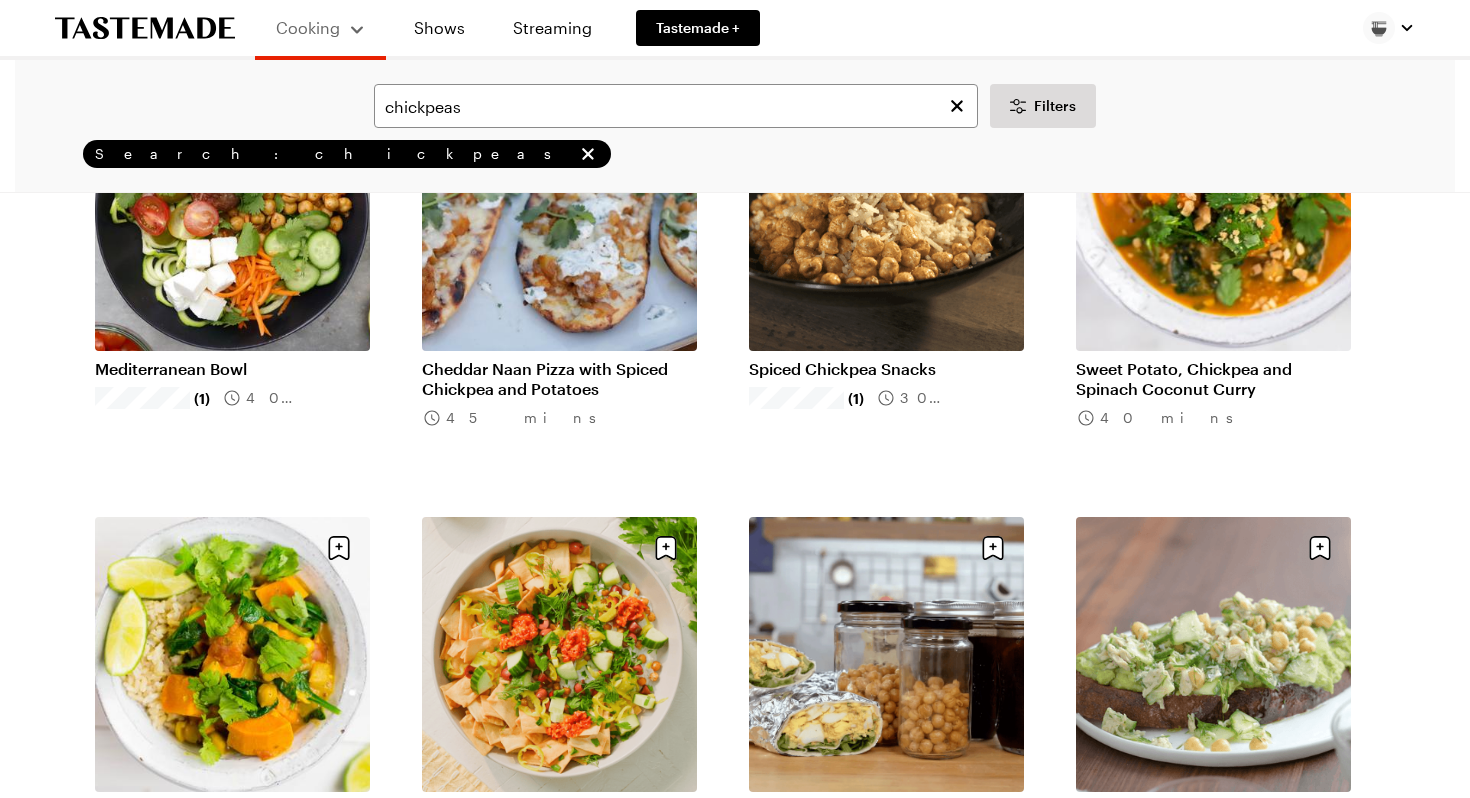 scroll, scrollTop: 947, scrollLeft: 0, axis: vertical 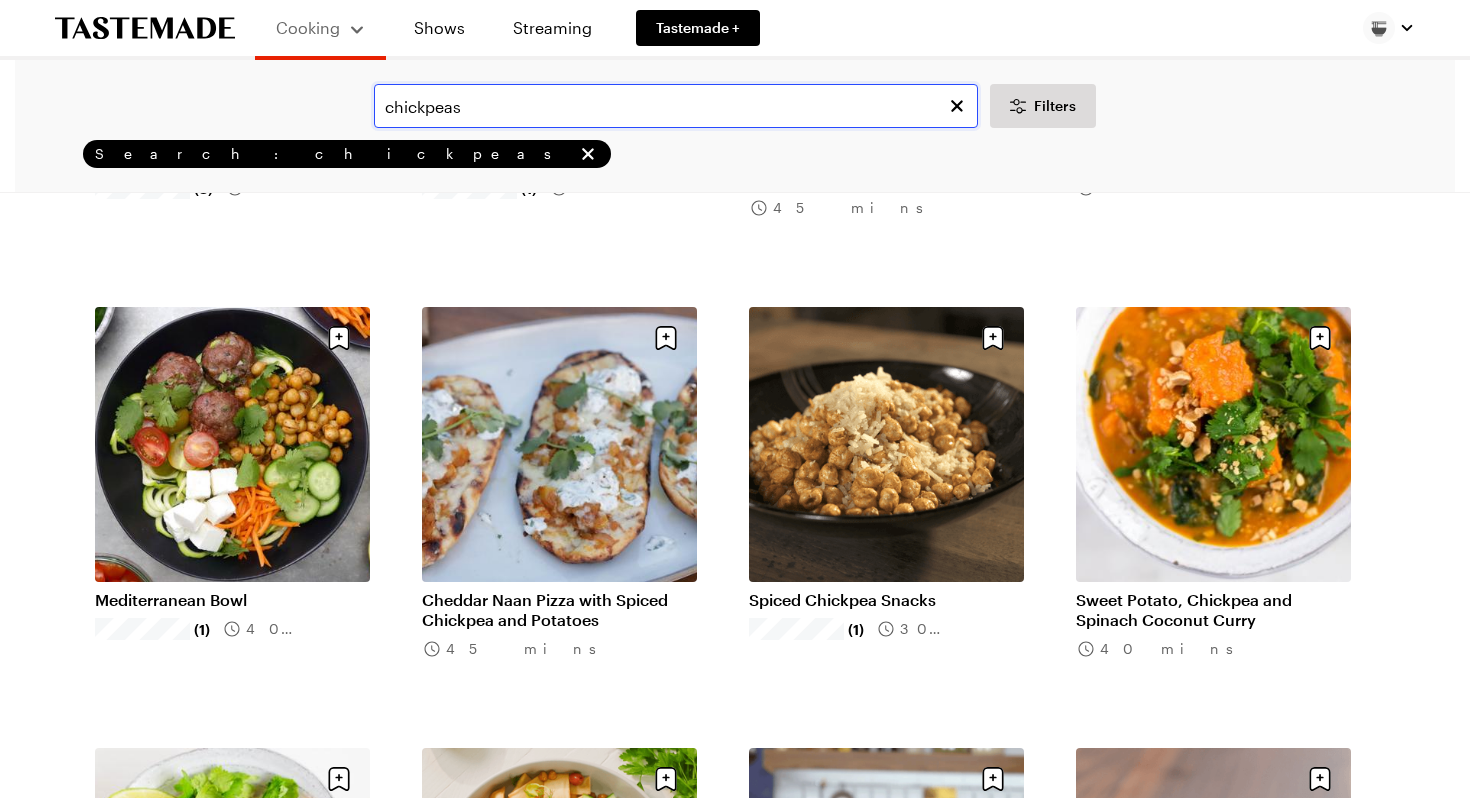 click on "chickpeas" at bounding box center (676, 106) 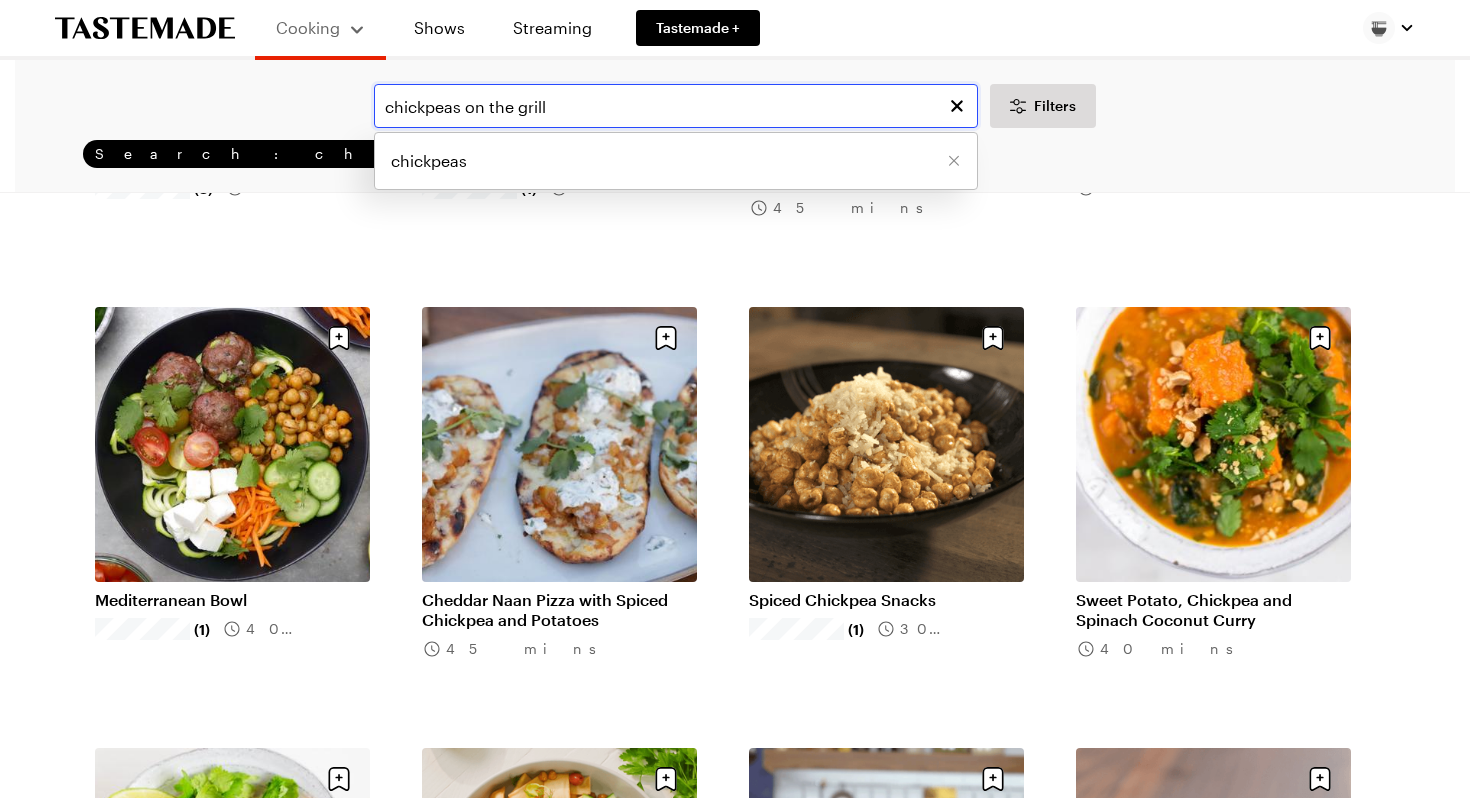 type on "chickpeas on the grill" 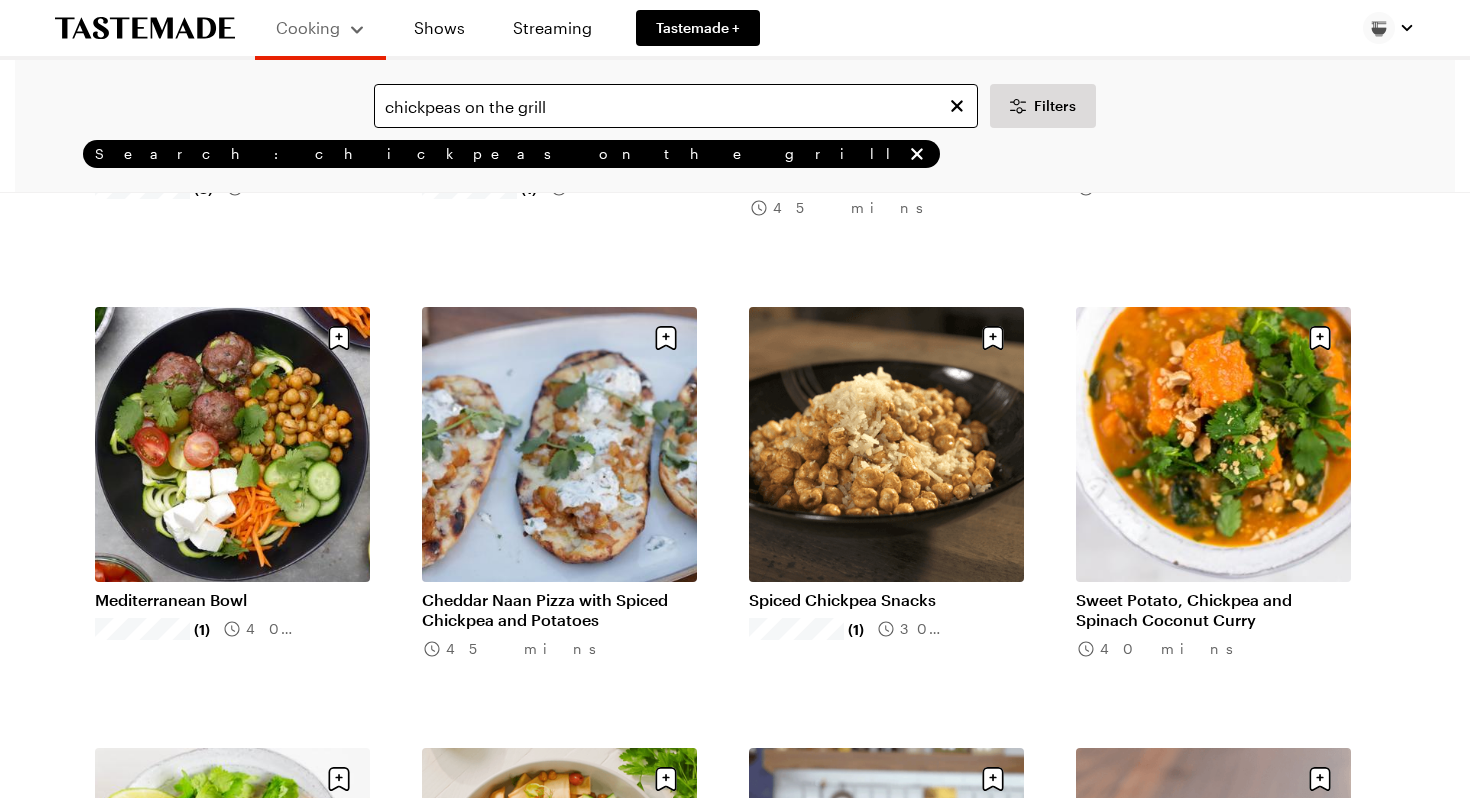 scroll, scrollTop: 0, scrollLeft: 0, axis: both 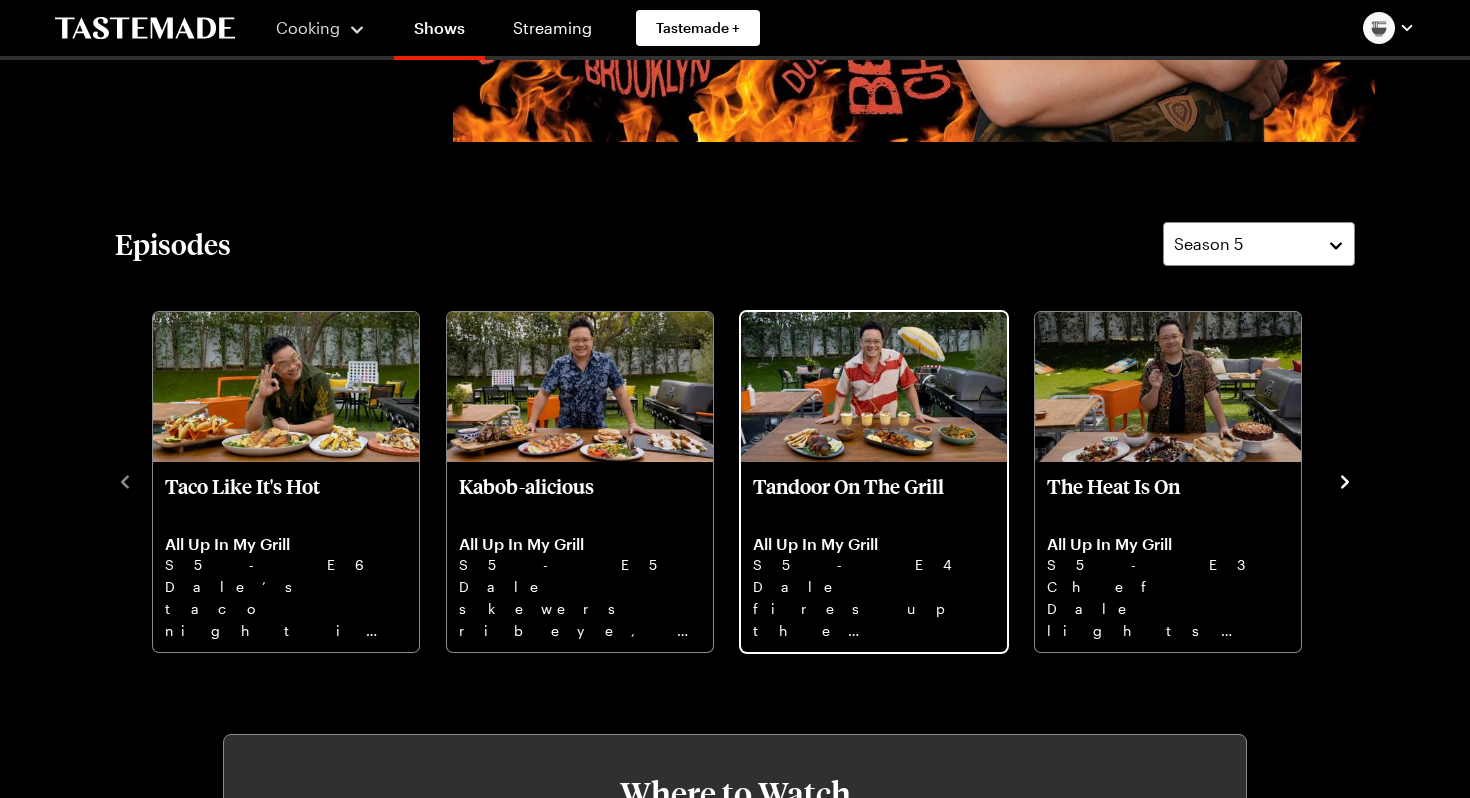 click on "Dale fires up the tandoor - juicy chicken, crispy cauliflower, silky mango lassi dessert. Tandoori magic!" at bounding box center [874, 608] 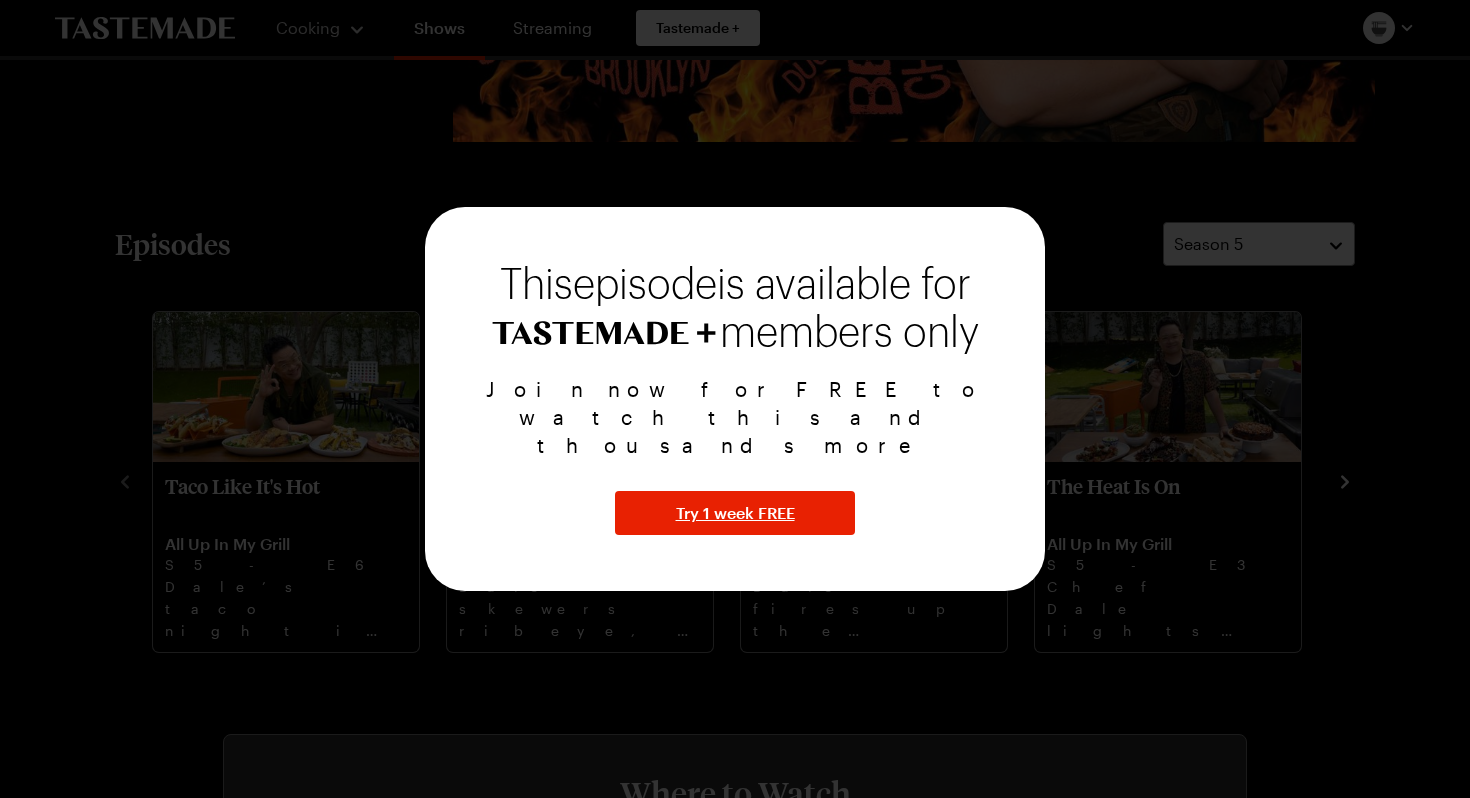 click at bounding box center [735, 399] 